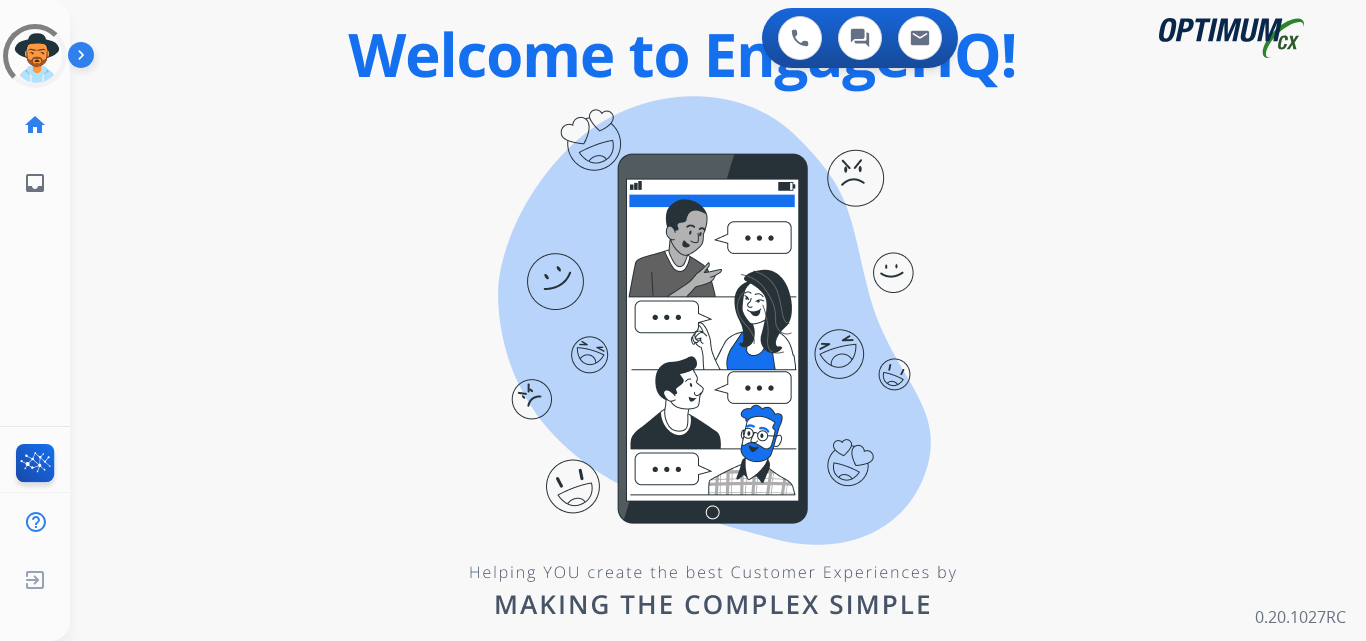 scroll, scrollTop: 0, scrollLeft: 0, axis: both 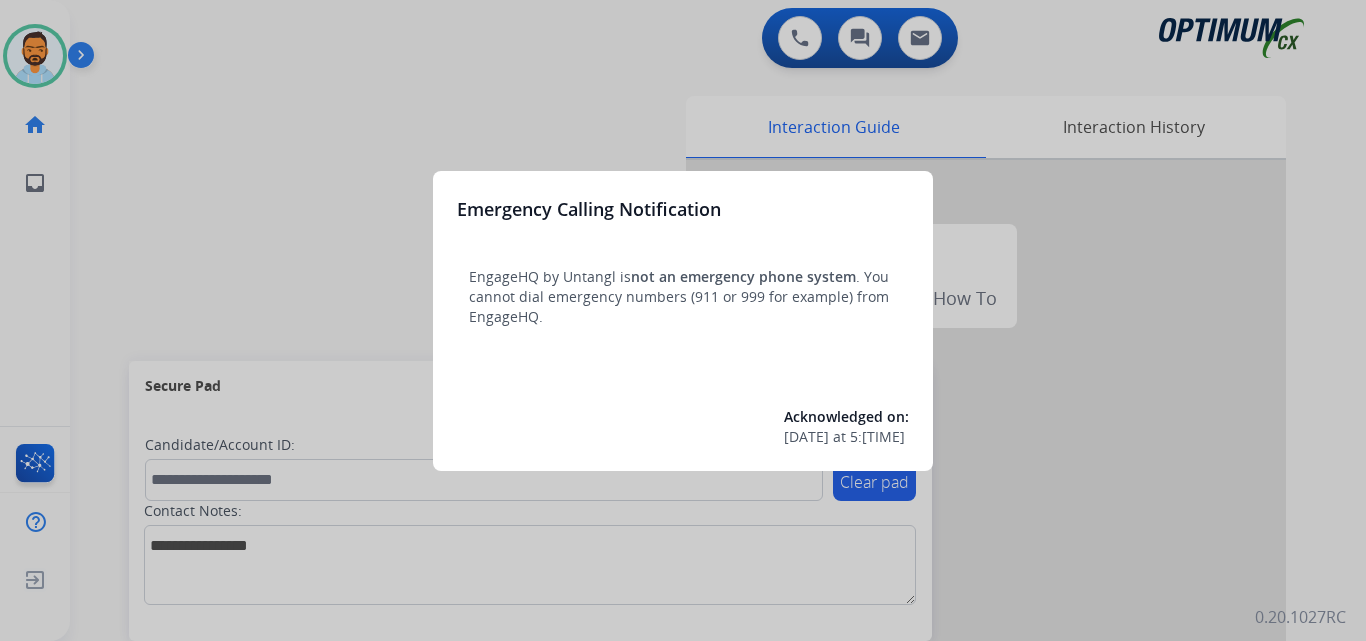 click at bounding box center [683, 320] 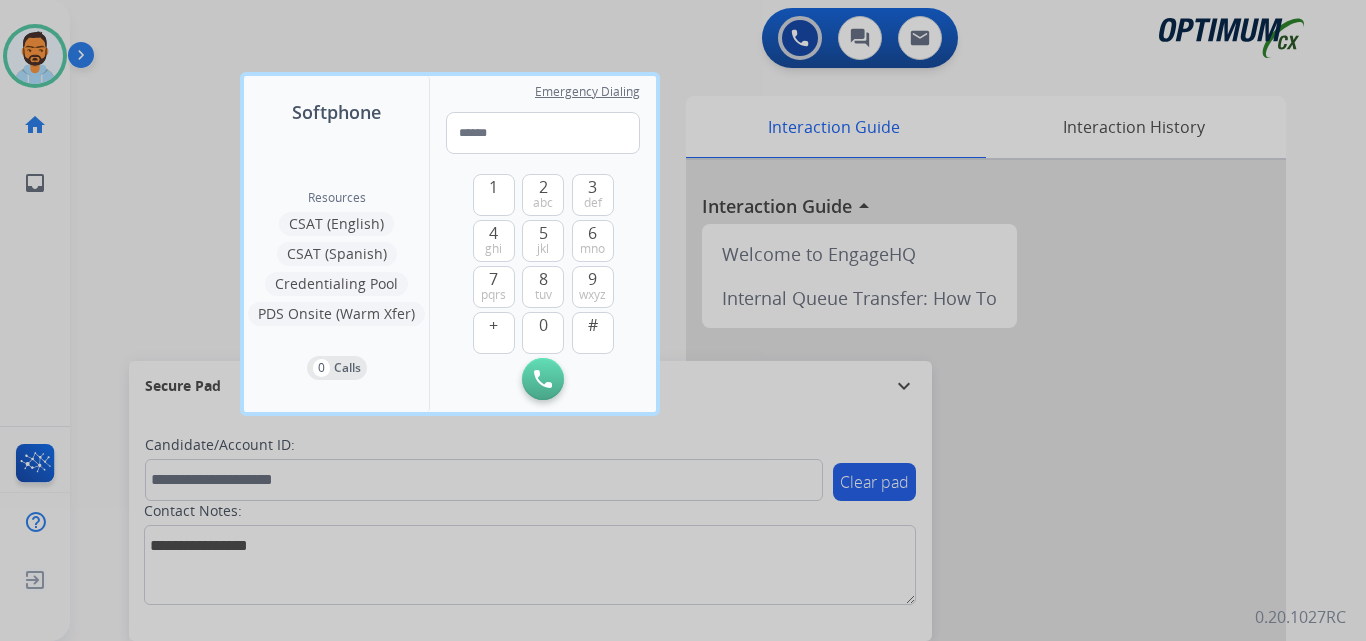 click at bounding box center (683, 320) 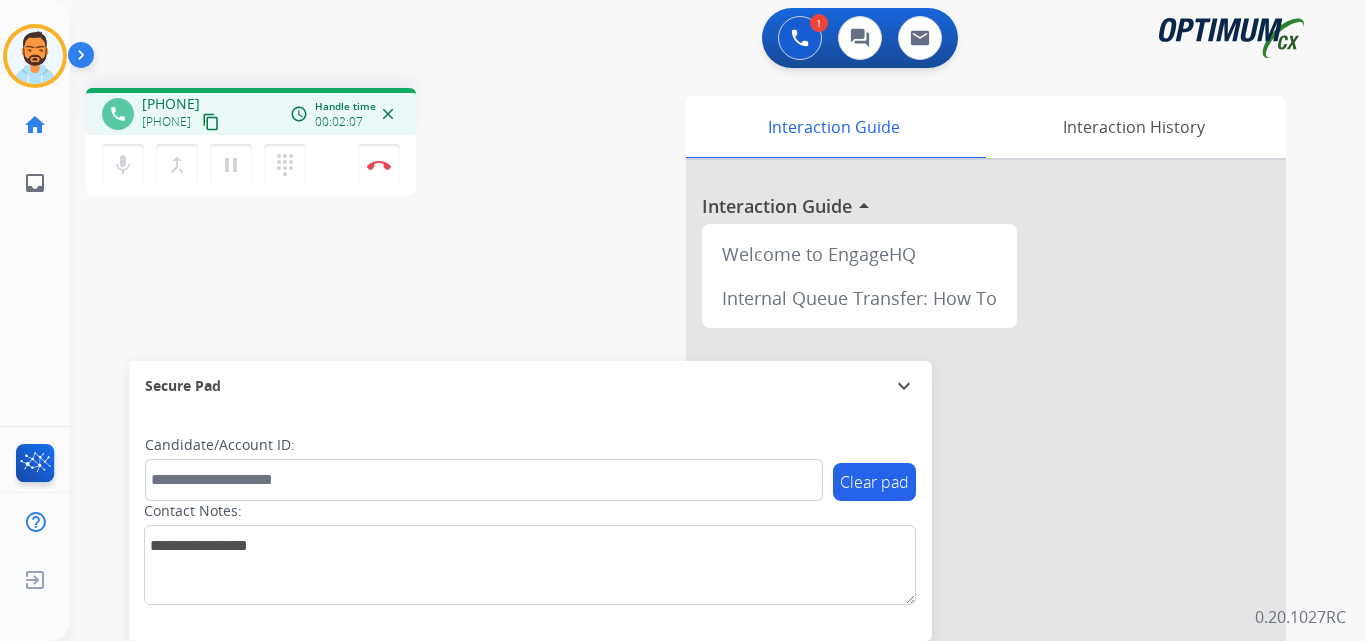 click on "phone +16628405237 +16628405237 content_copy access_time Call metrics Queue   00:10 Hold   00:00 Talk   01:59 Total   02:08 Handle time 00:02:07 close mic Mute merge_type Bridge pause Hold dialpad Dialpad Disconnect swap_horiz Break voice bridge close_fullscreen Connect 3-Way Call merge_type Separate 3-Way Call  Interaction Guide   Interaction History  Interaction Guide arrow_drop_up  Welcome to EngageHQ   Internal Queue Transfer: How To  Secure Pad expand_more Clear pad Candidate/Account ID: Contact Notes:" at bounding box center [694, 489] 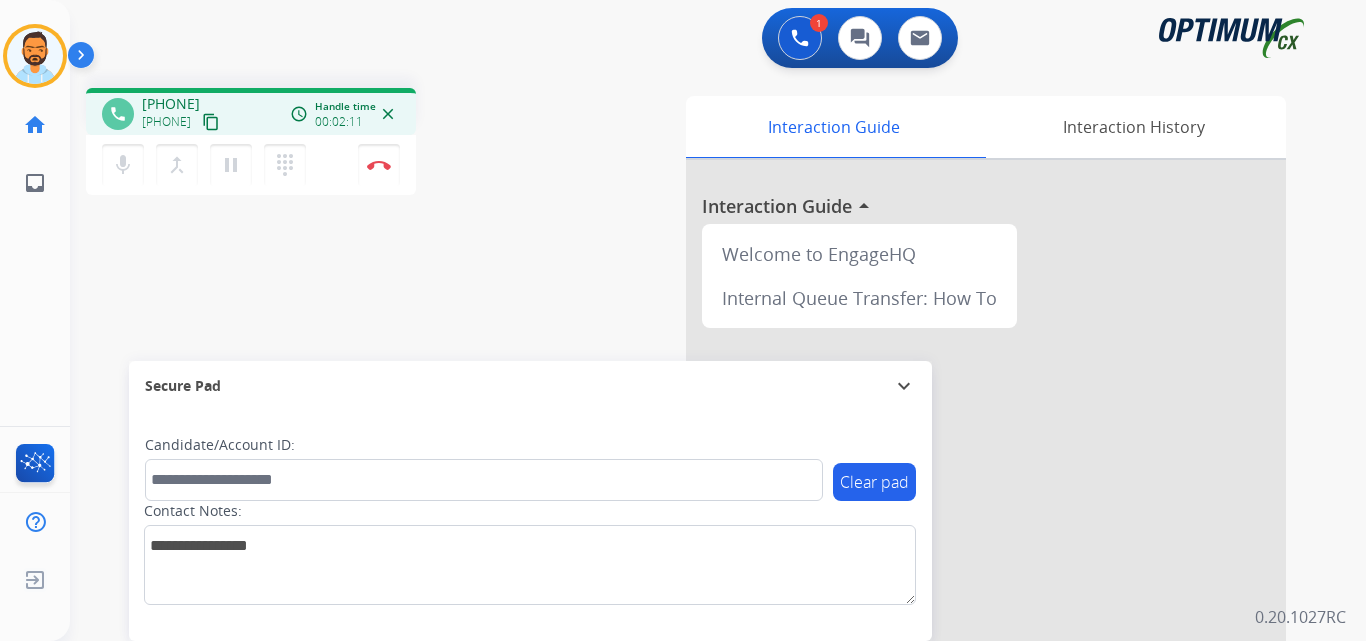 click on "phone +16628405237 +16628405237 content_copy access_time Call metrics Queue   00:10 Hold   00:00 Talk   02:03 Total   02:12 Handle time 00:02:11 close mic Mute merge_type Bridge pause Hold dialpad Dialpad Disconnect swap_horiz Break voice bridge close_fullscreen Connect 3-Way Call merge_type Separate 3-Way Call  Interaction Guide   Interaction History  Interaction Guide arrow_drop_up  Welcome to EngageHQ   Internal Queue Transfer: How To  Secure Pad expand_more Clear pad Candidate/Account ID: Contact Notes:" at bounding box center (694, 489) 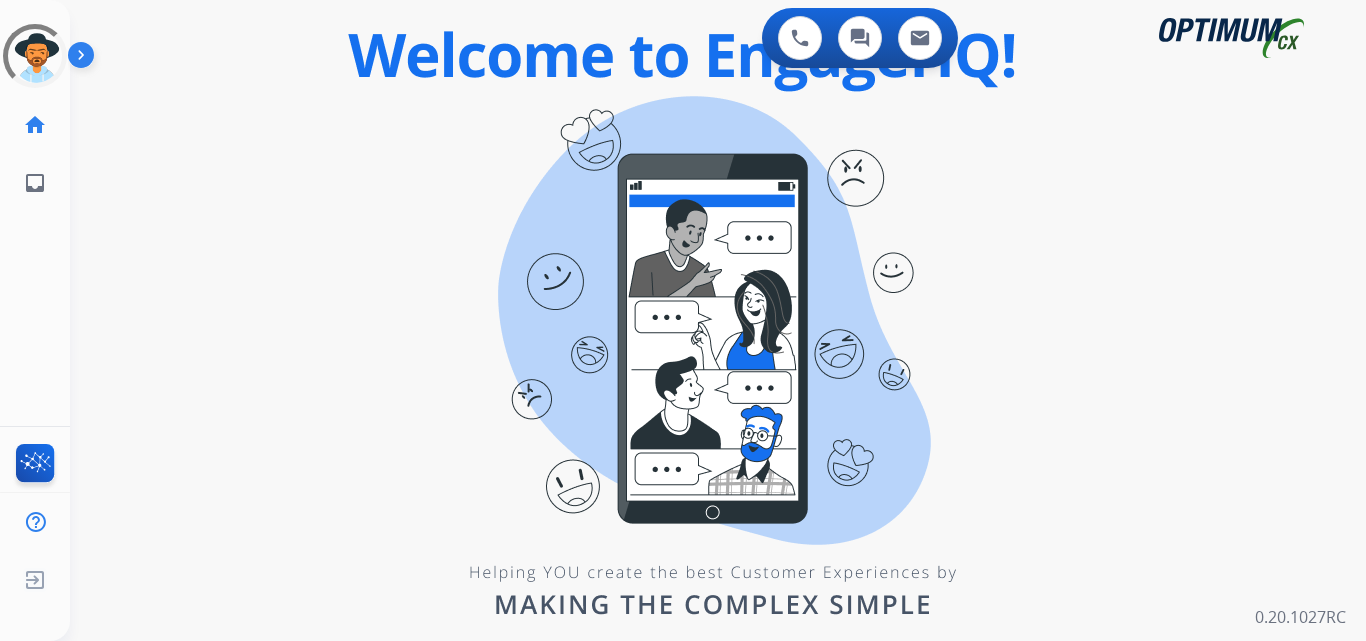 scroll, scrollTop: 0, scrollLeft: 0, axis: both 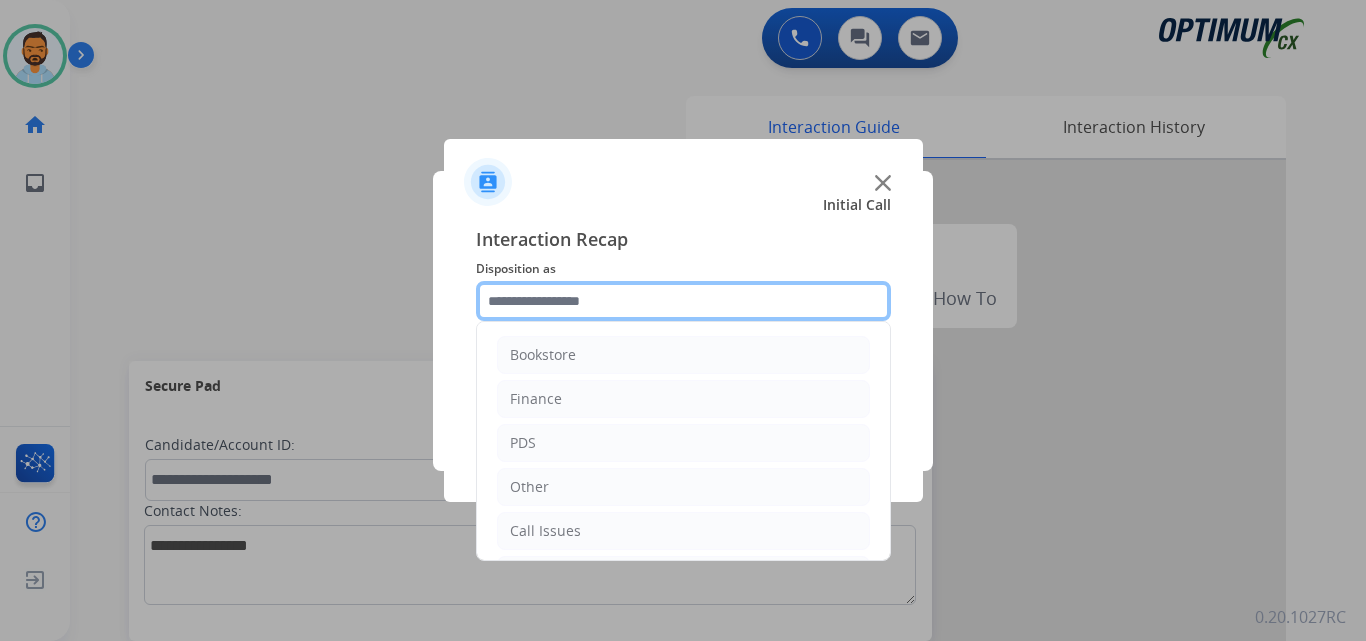 click 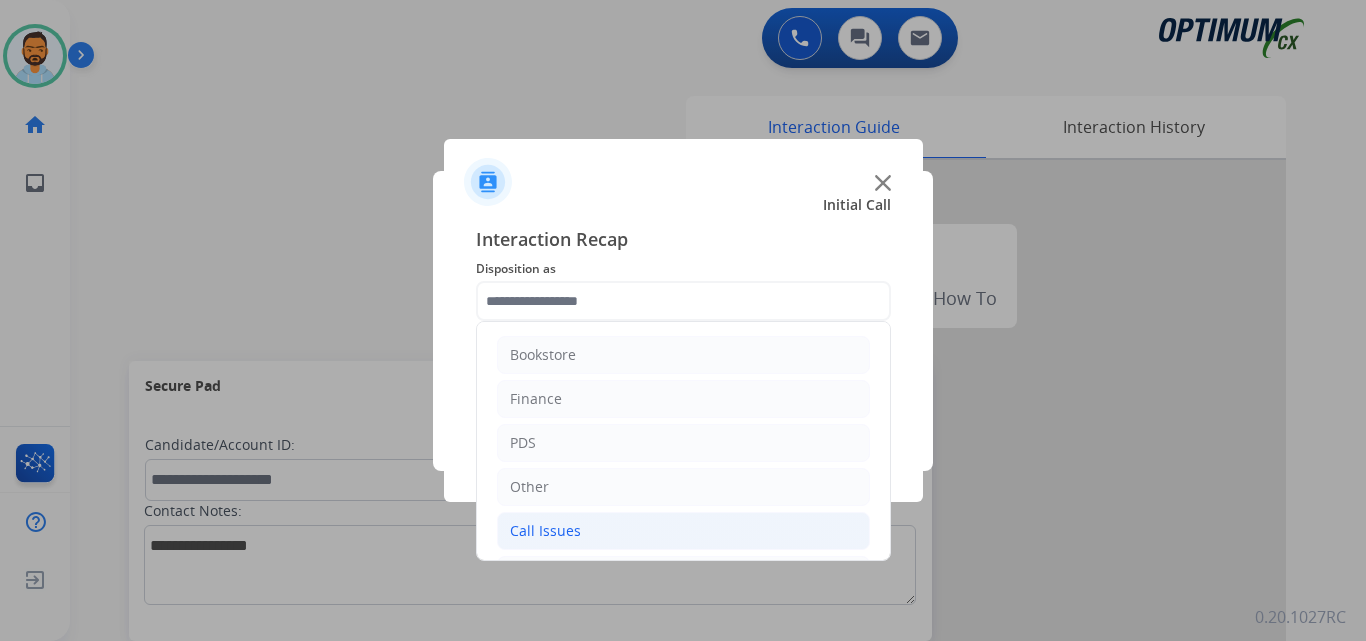 click on "Call Issues" 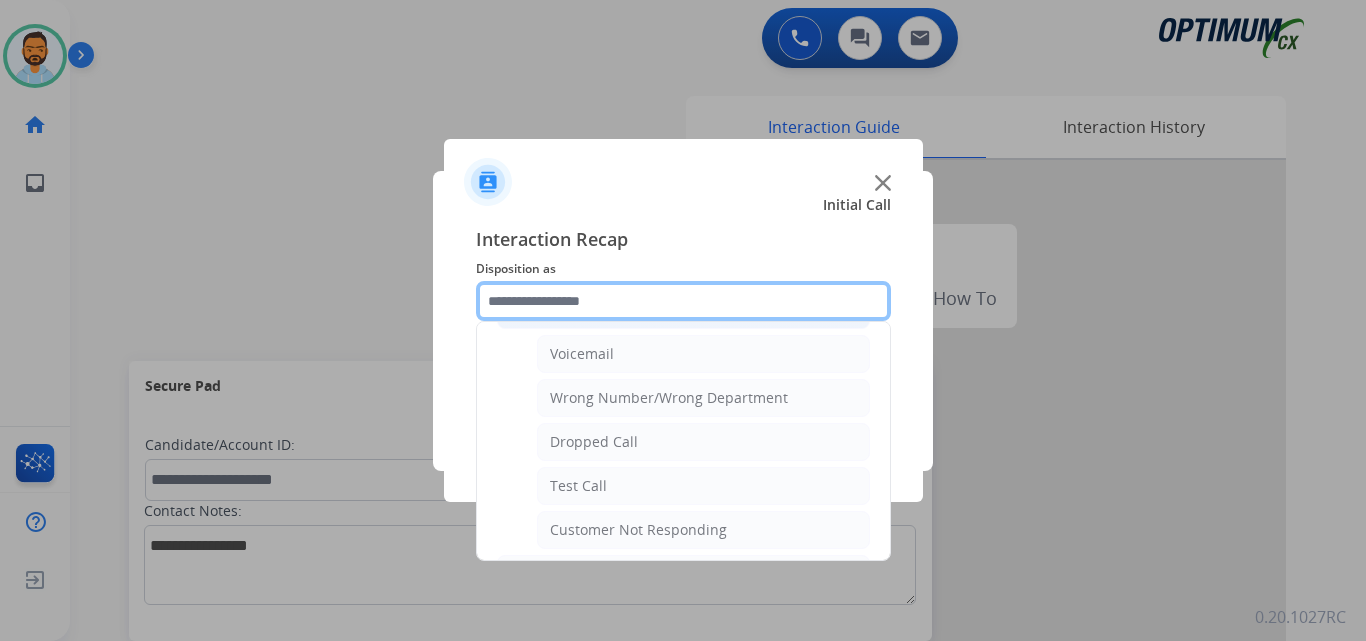 scroll, scrollTop: 237, scrollLeft: 0, axis: vertical 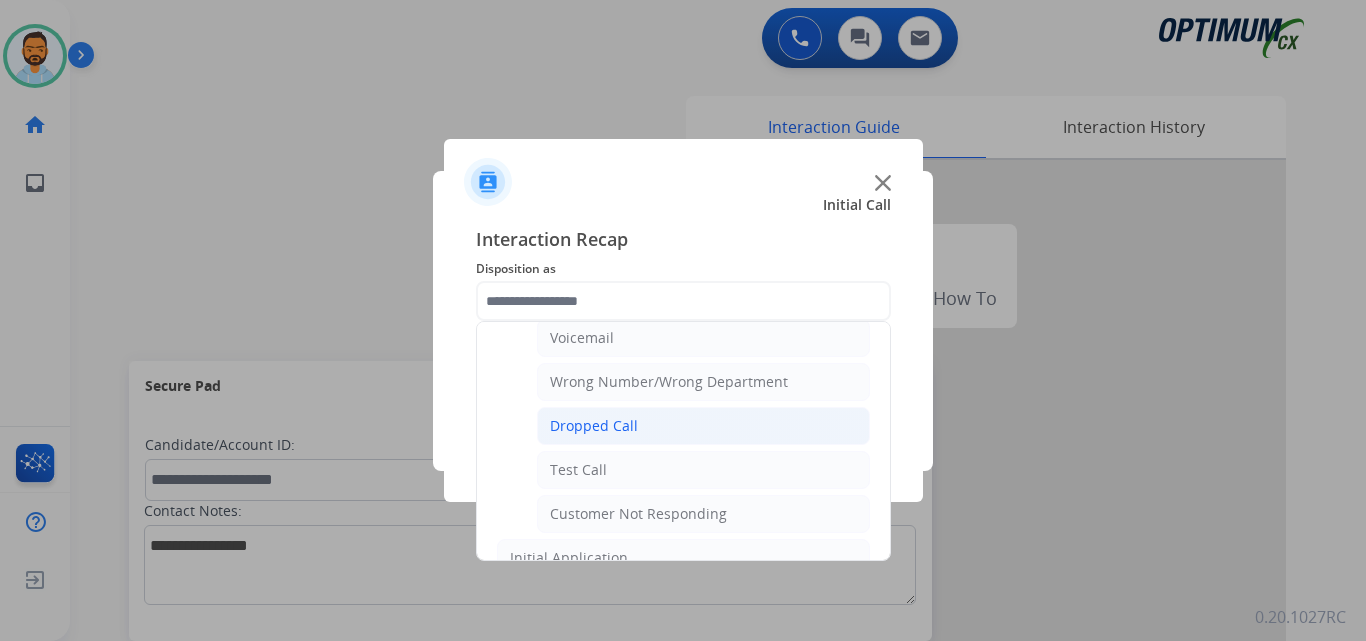 click on "Dropped Call" 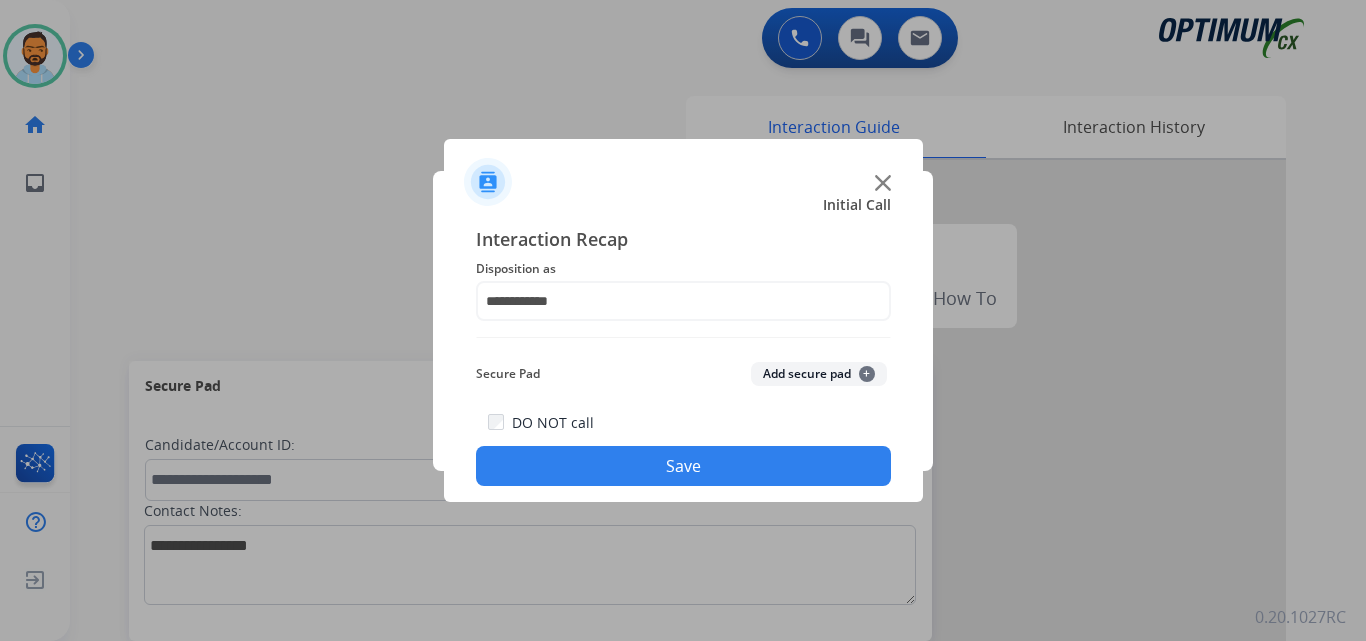 click on "Save" 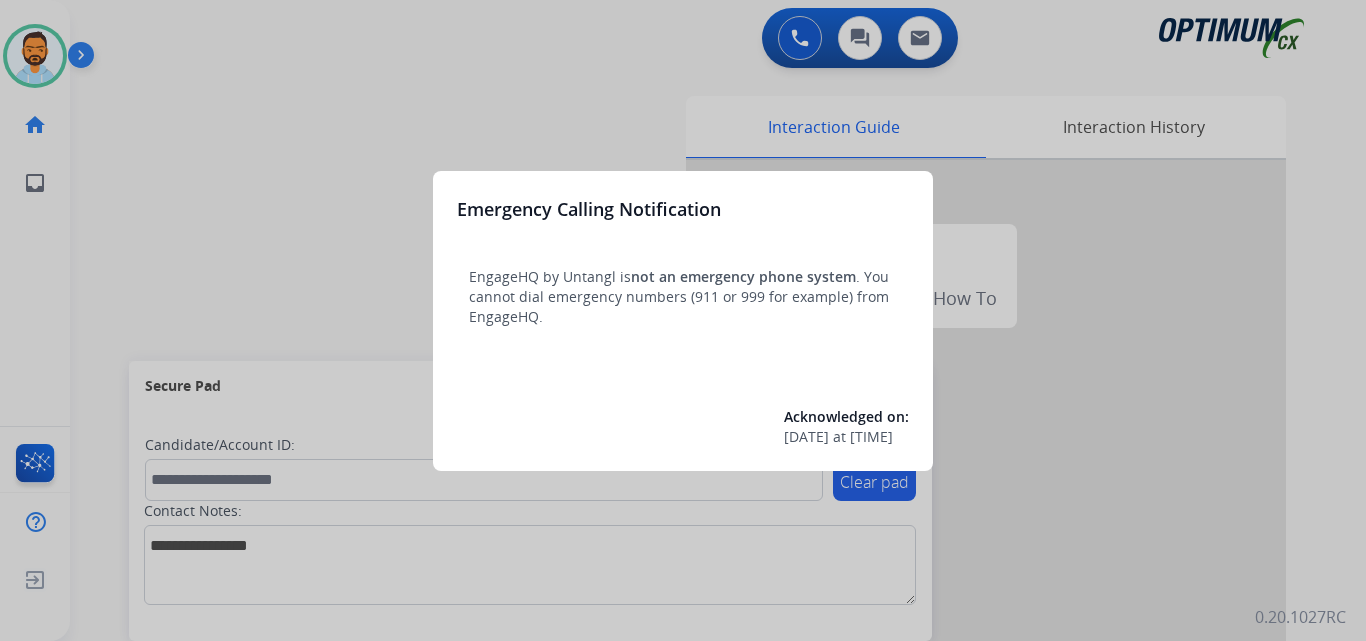 click at bounding box center (683, 320) 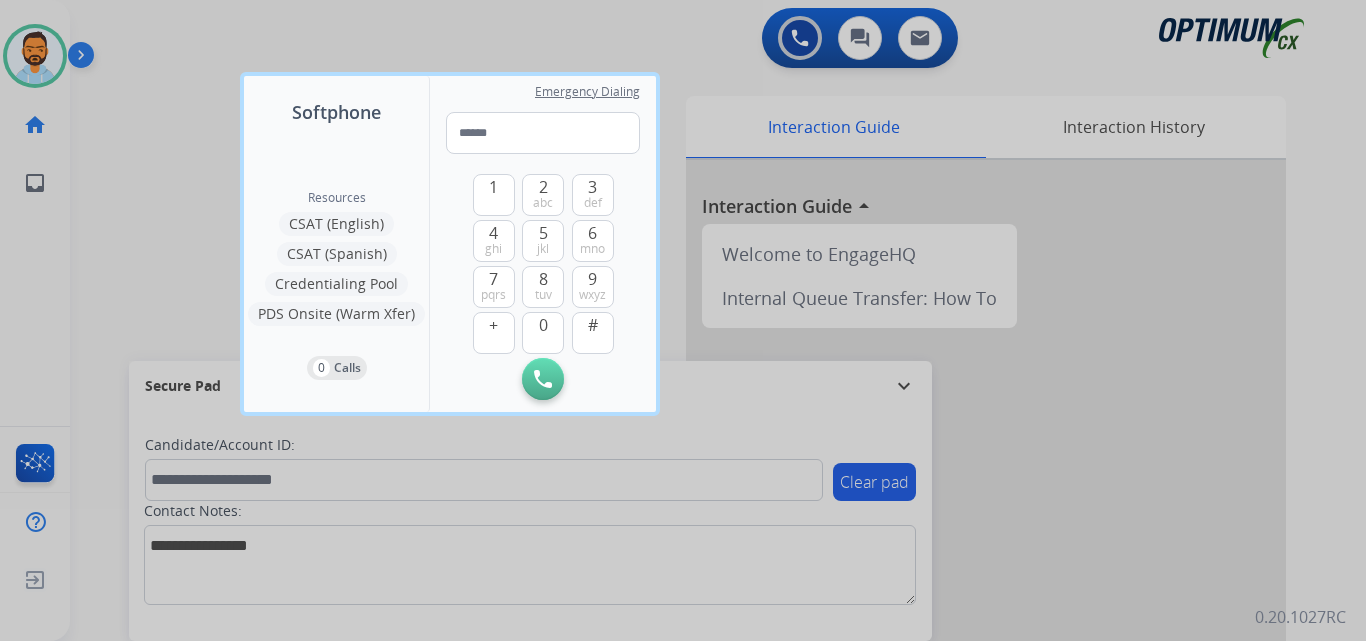 click at bounding box center (683, 320) 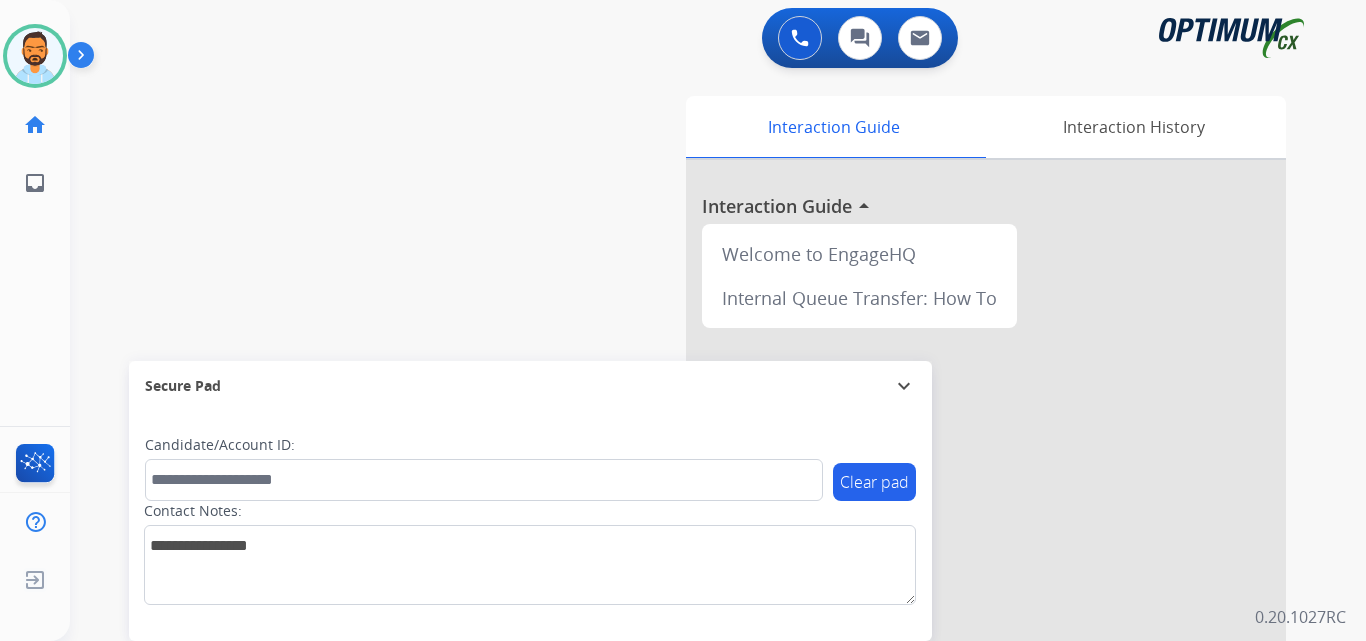 click at bounding box center [85, 59] 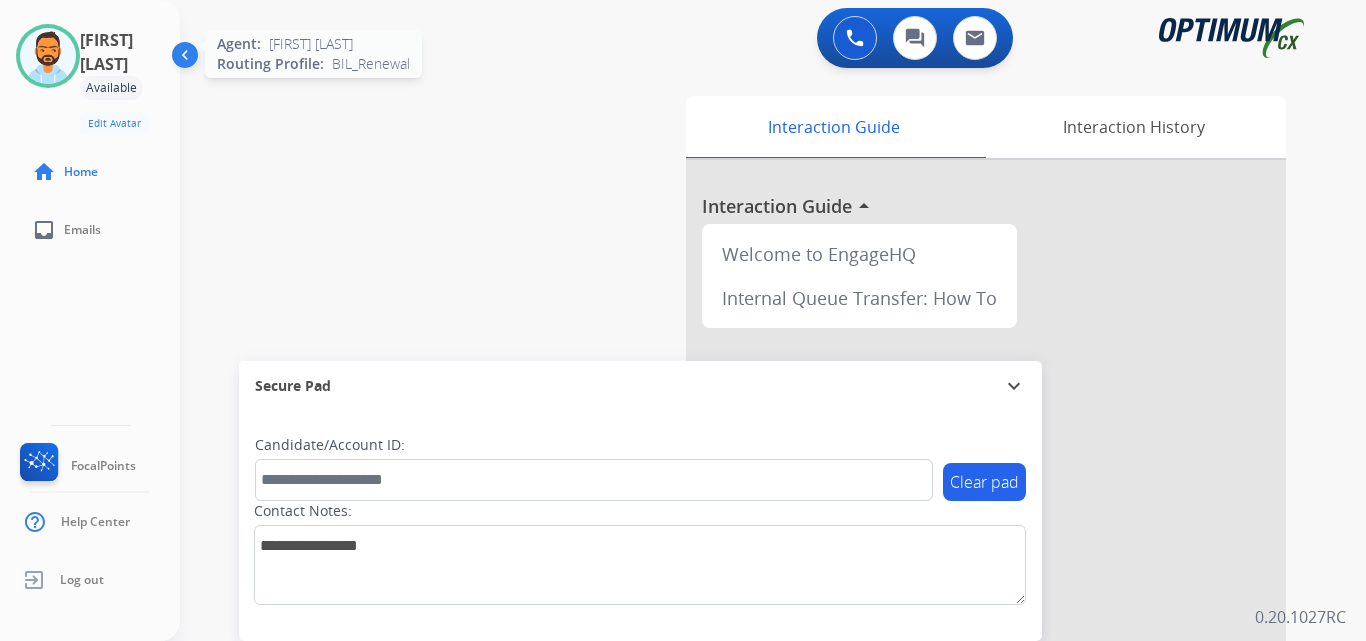 click at bounding box center [48, 56] 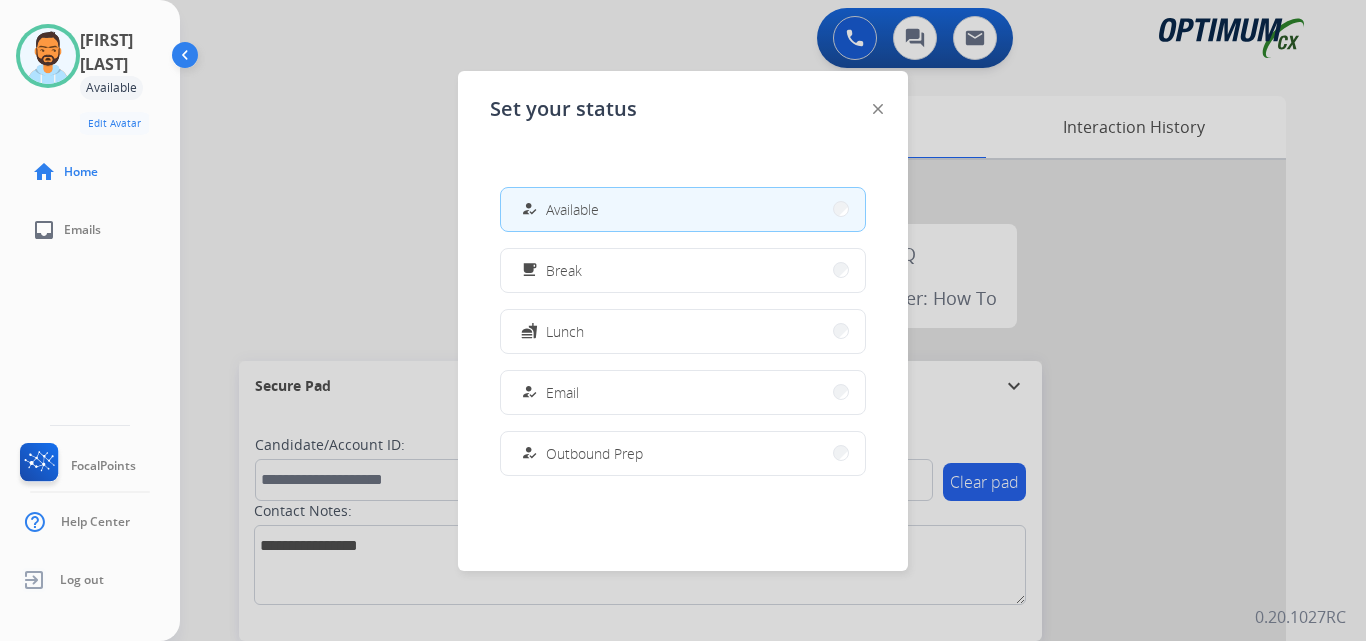 click on "how_to_reg Available" at bounding box center (683, 209) 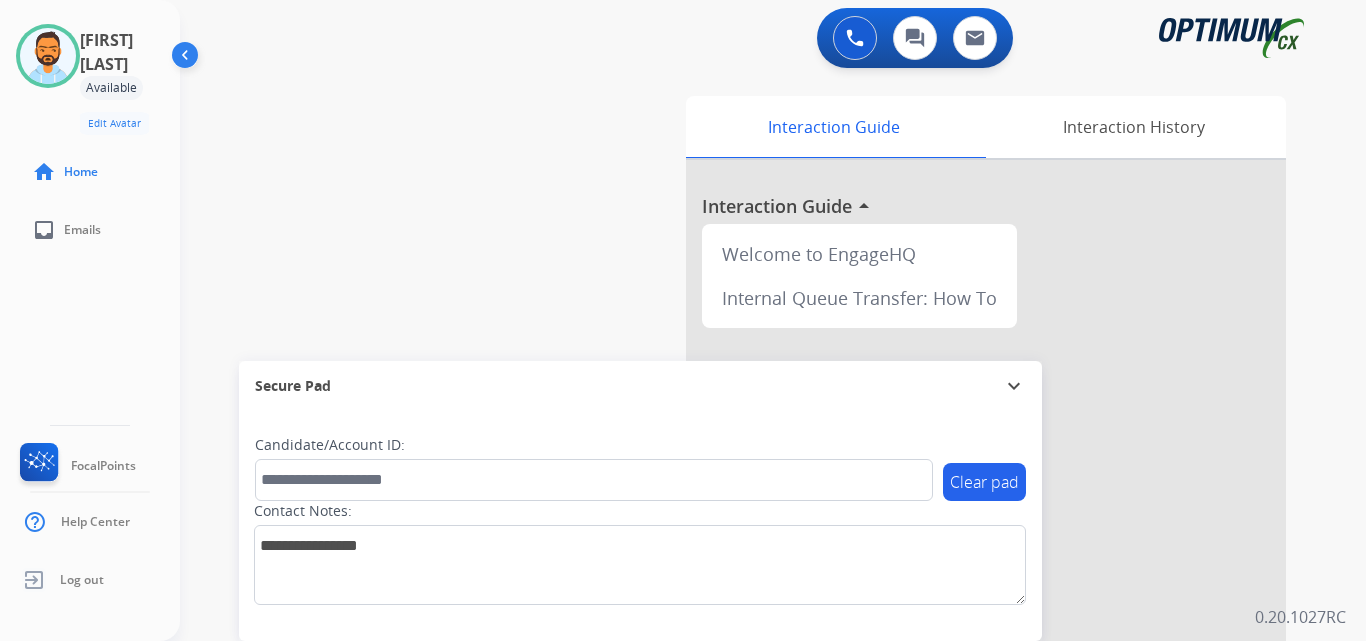 click on "swap_horiz Break voice bridge close_fullscreen Connect 3-Way Call merge_type Separate 3-Way Call  Interaction Guide   Interaction History  Interaction Guide arrow_drop_up  Welcome to EngageHQ   Internal Queue Transfer: How To  Secure Pad expand_more Clear pad Candidate/Account ID: Contact Notes:" at bounding box center (749, 489) 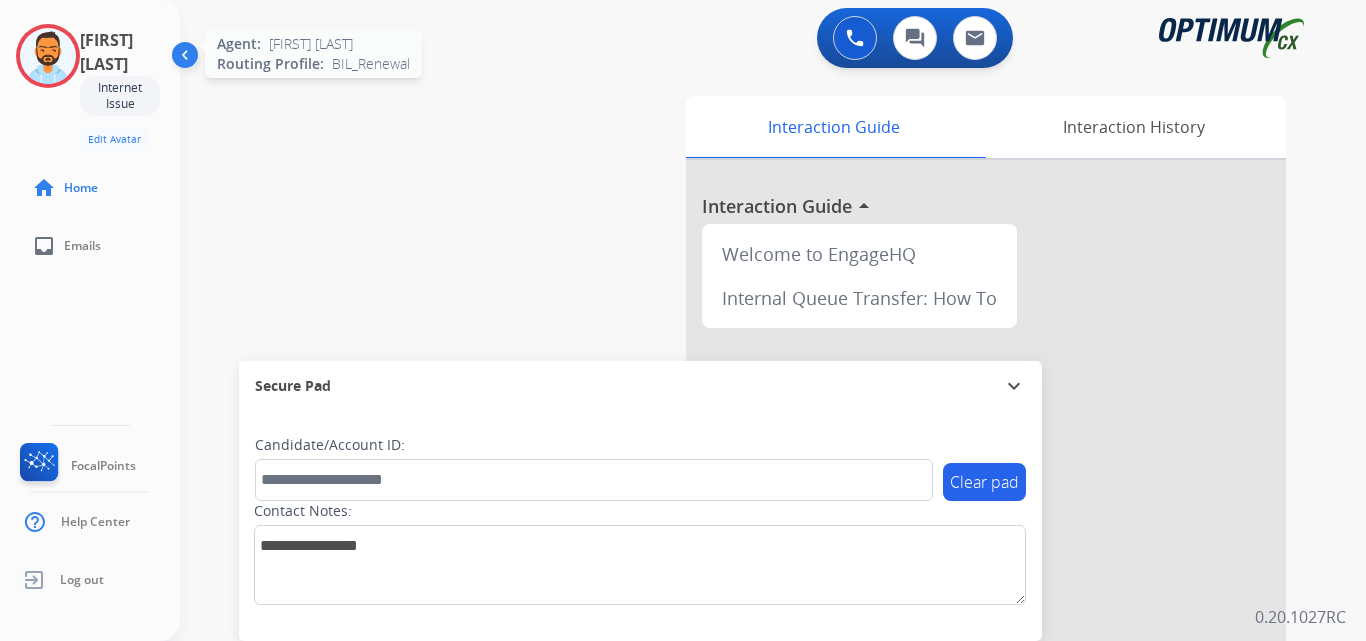 click at bounding box center [48, 56] 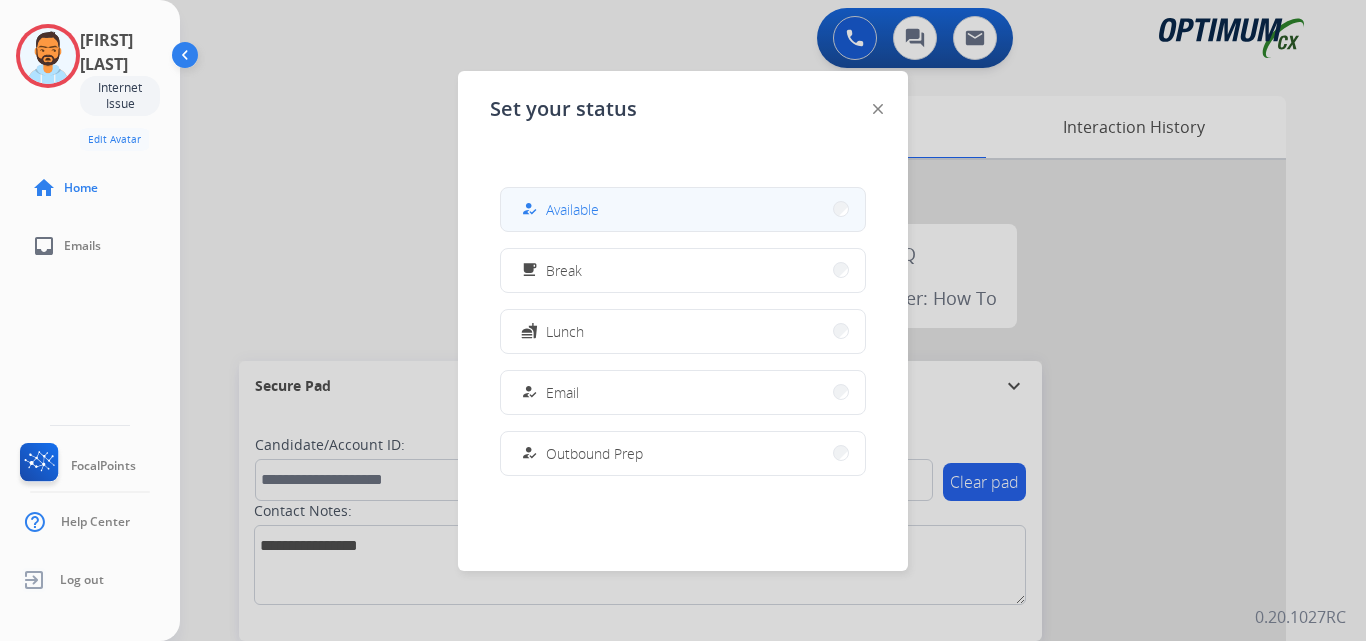 click on "Available" at bounding box center (572, 209) 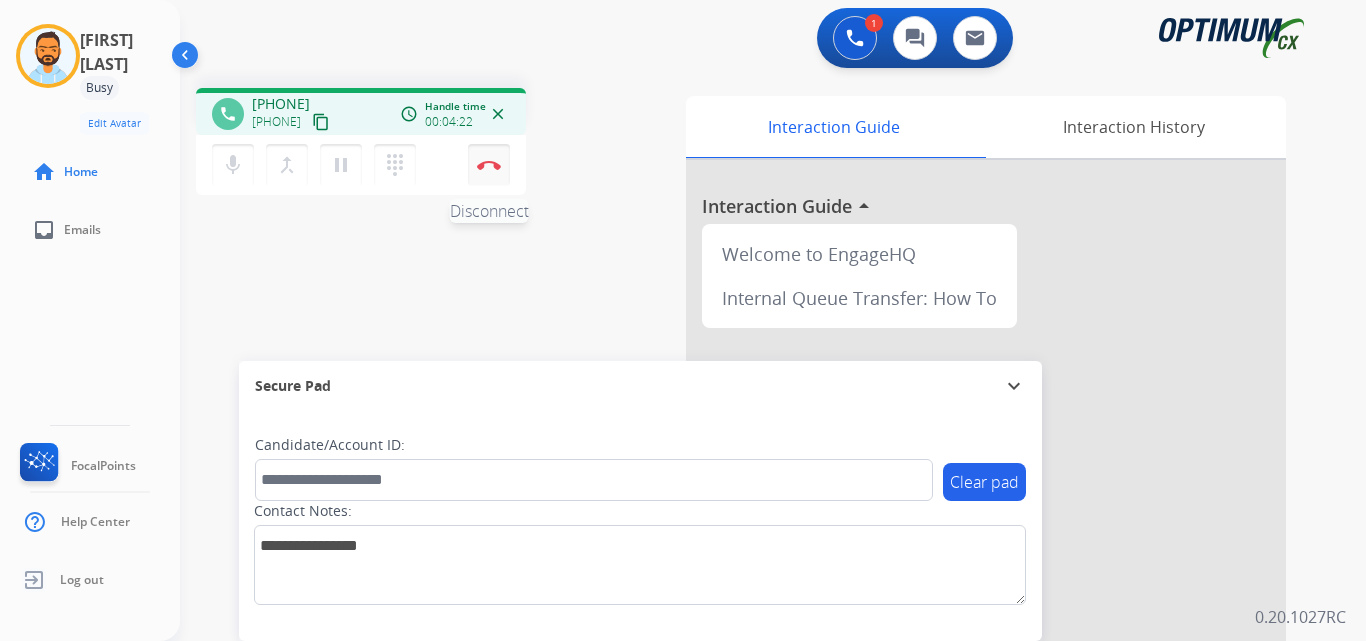 click on "Disconnect" at bounding box center [489, 165] 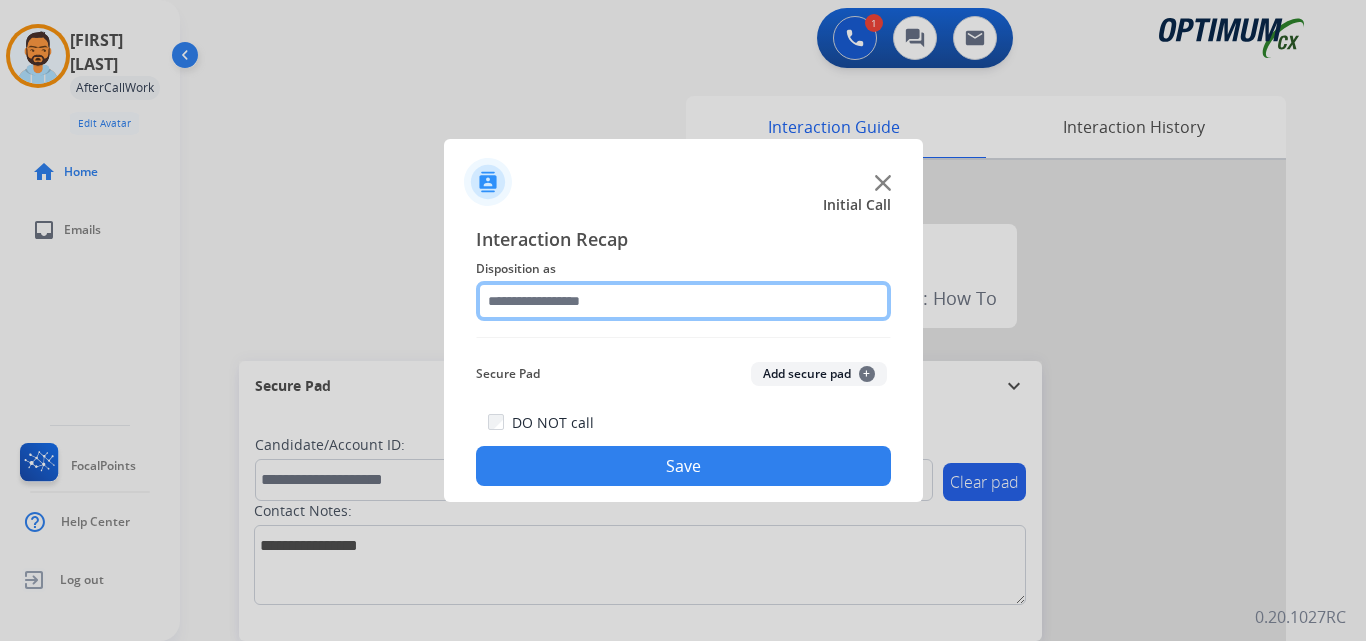 click 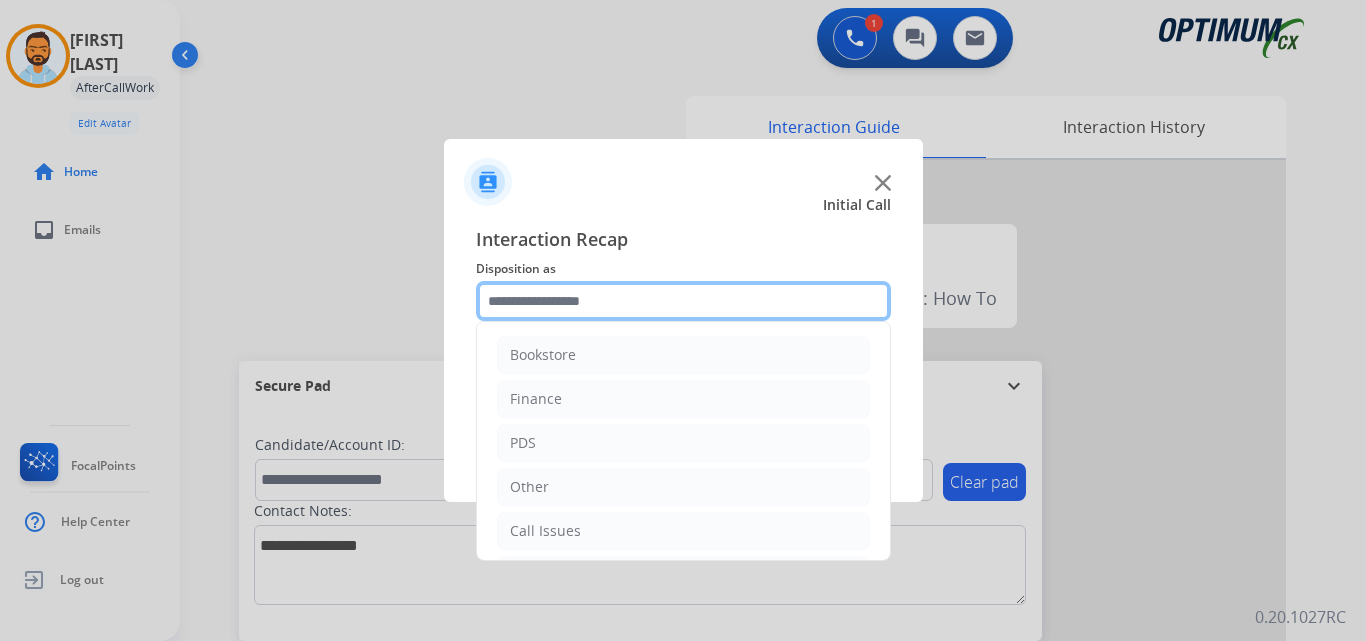 scroll, scrollTop: 136, scrollLeft: 0, axis: vertical 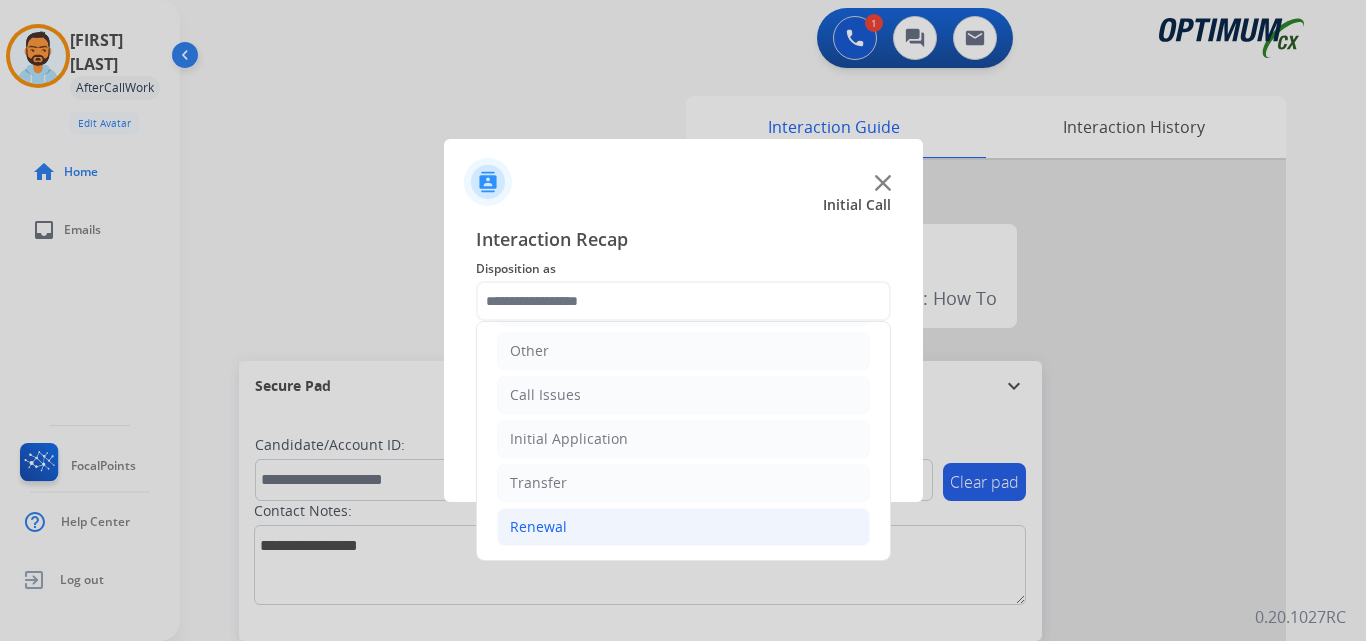 click on "Renewal" 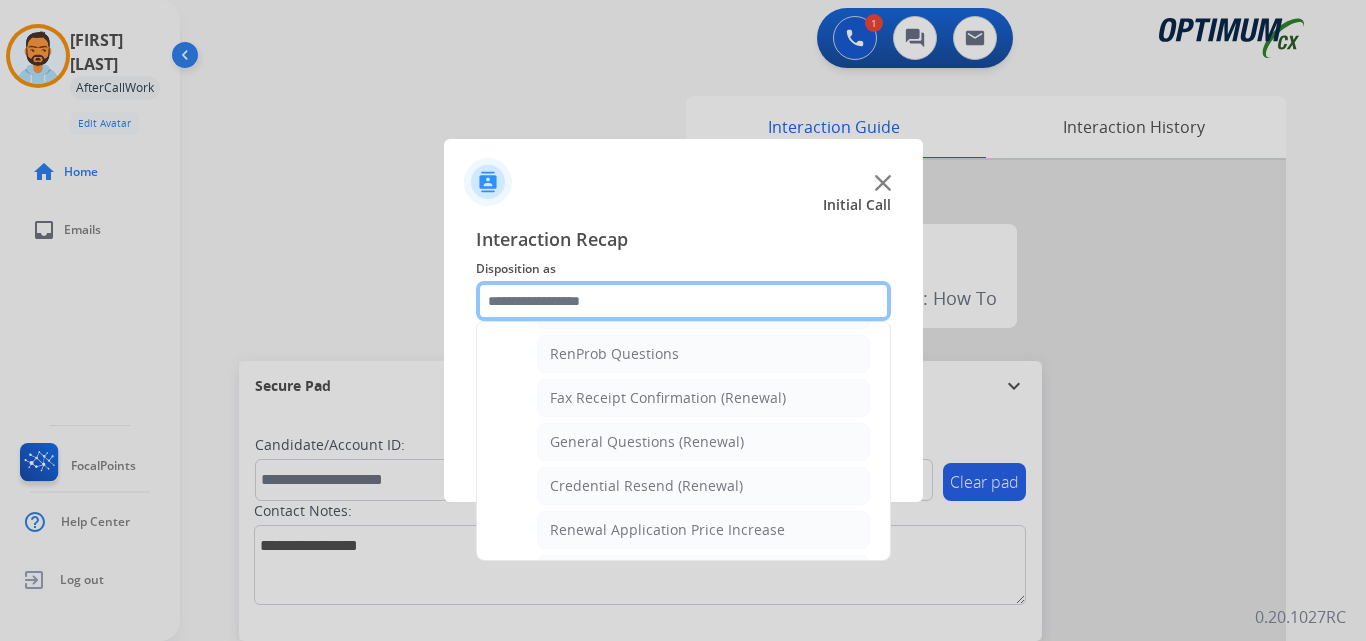 scroll, scrollTop: 506, scrollLeft: 0, axis: vertical 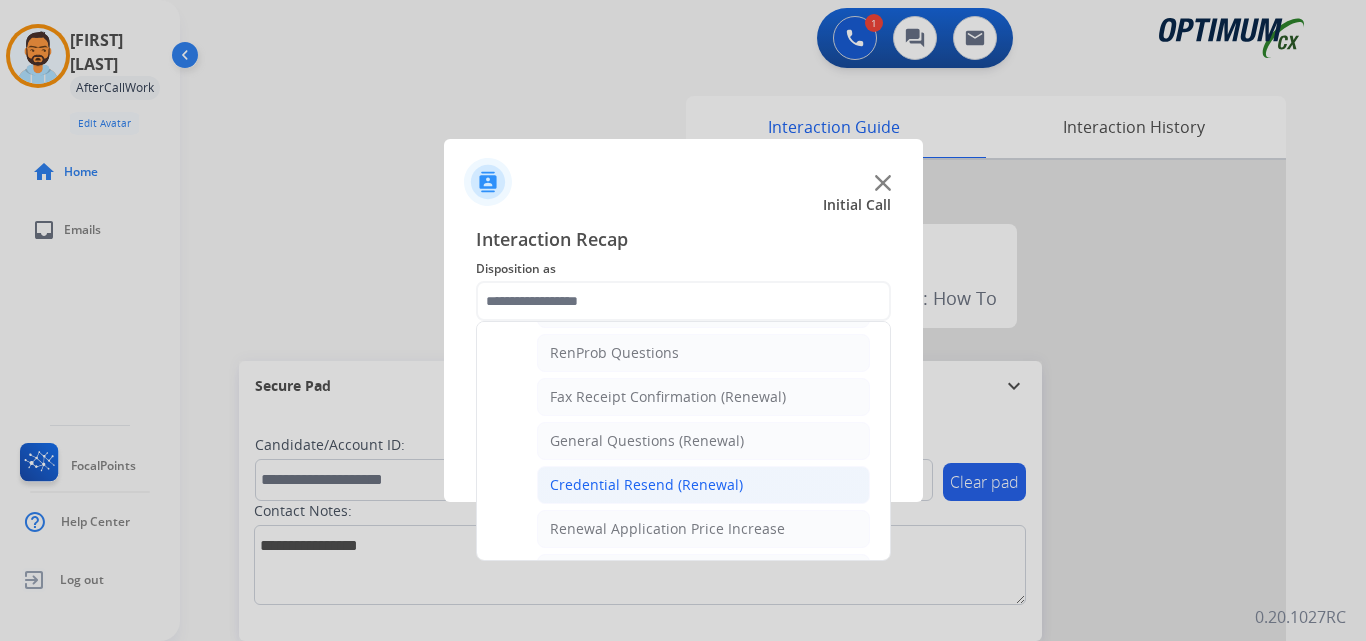 click on "Credential Resend (Renewal)" 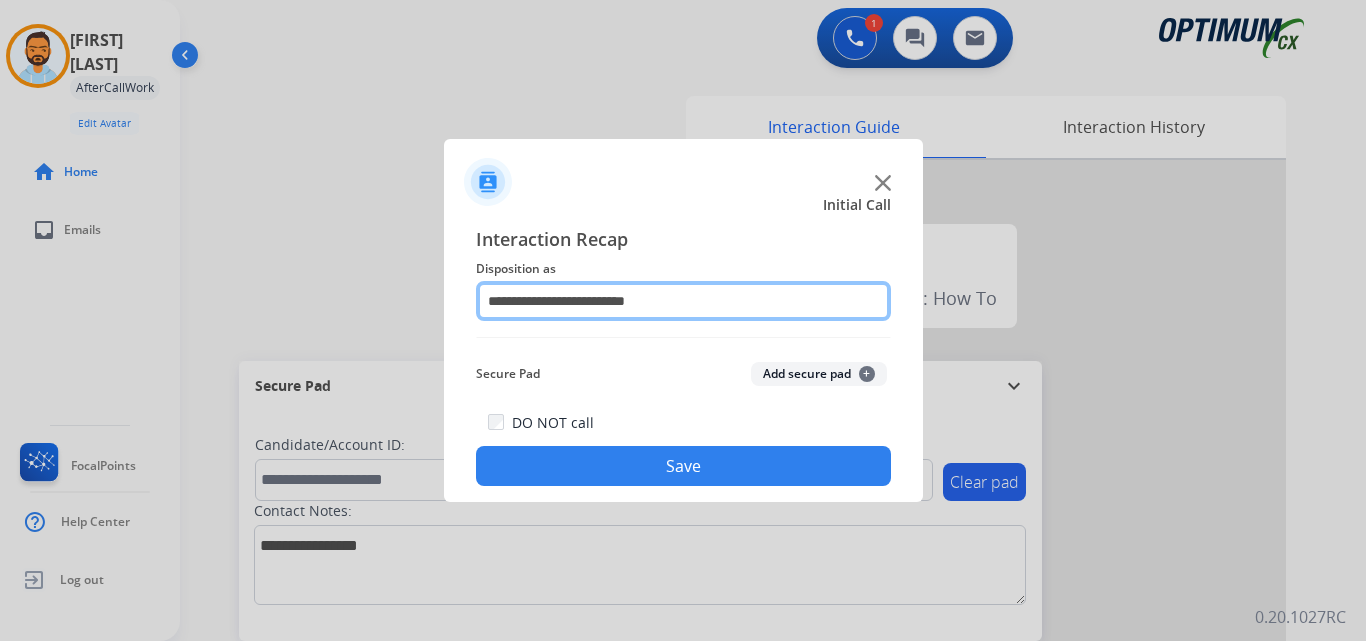 click on "**********" 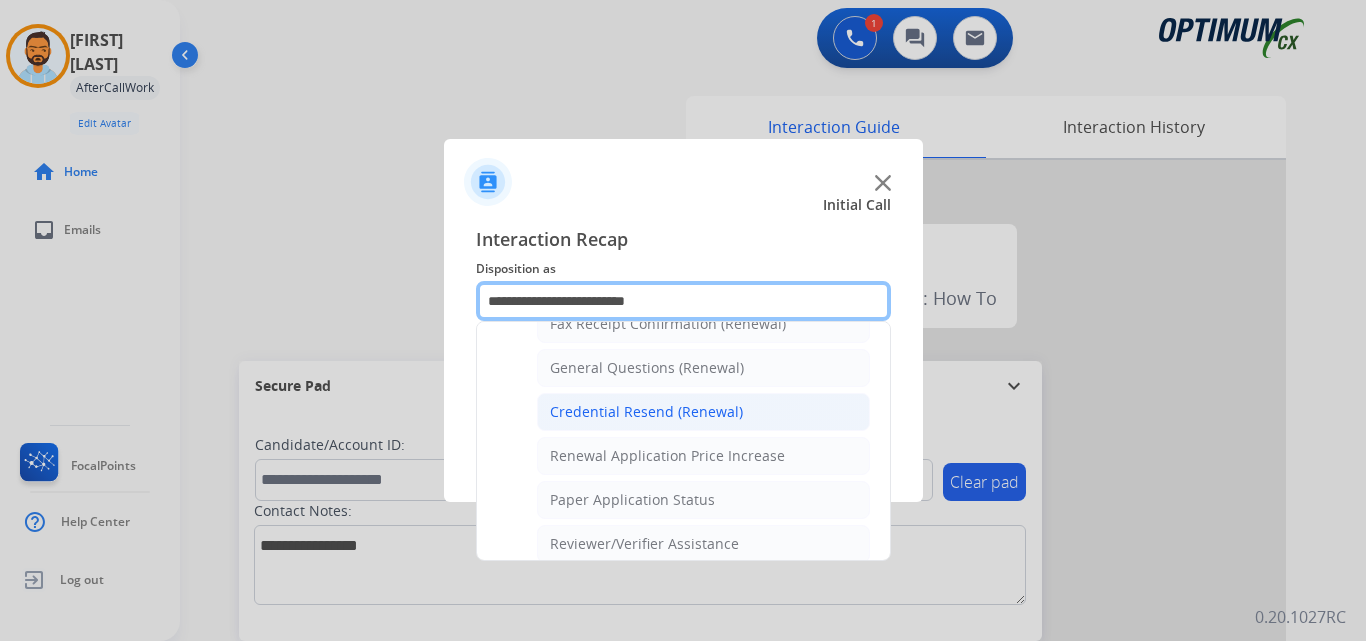 scroll, scrollTop: 573, scrollLeft: 0, axis: vertical 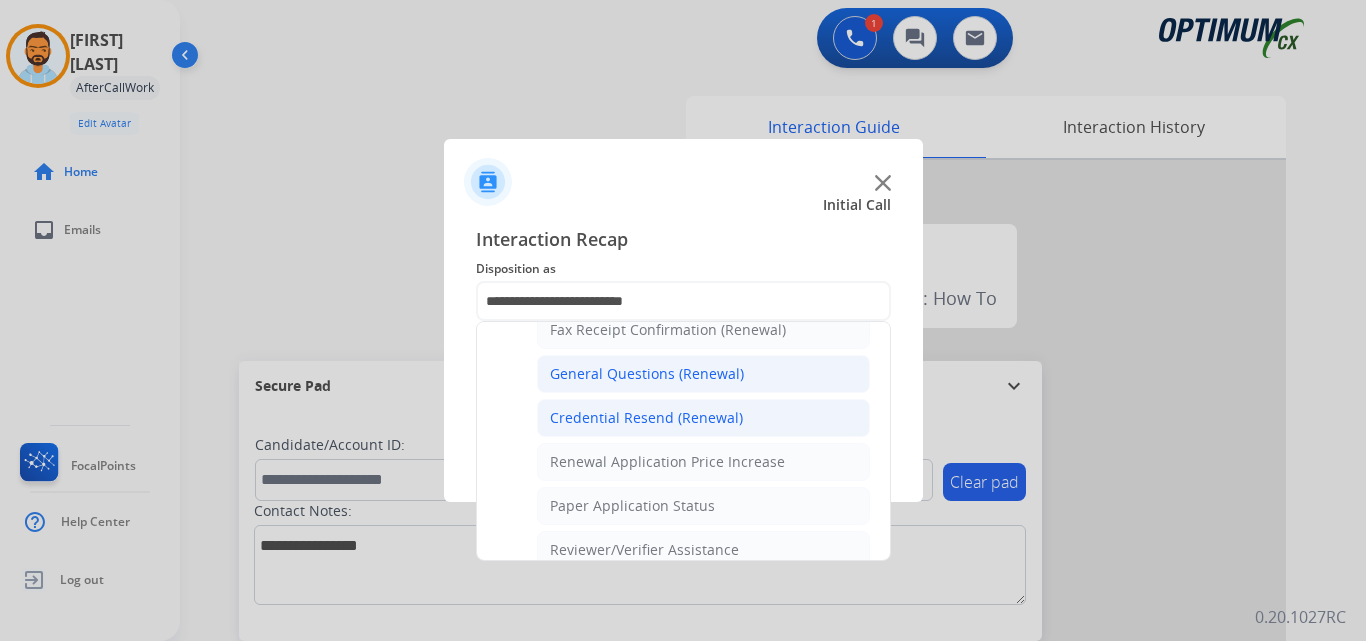 click on "General Questions (Renewal)" 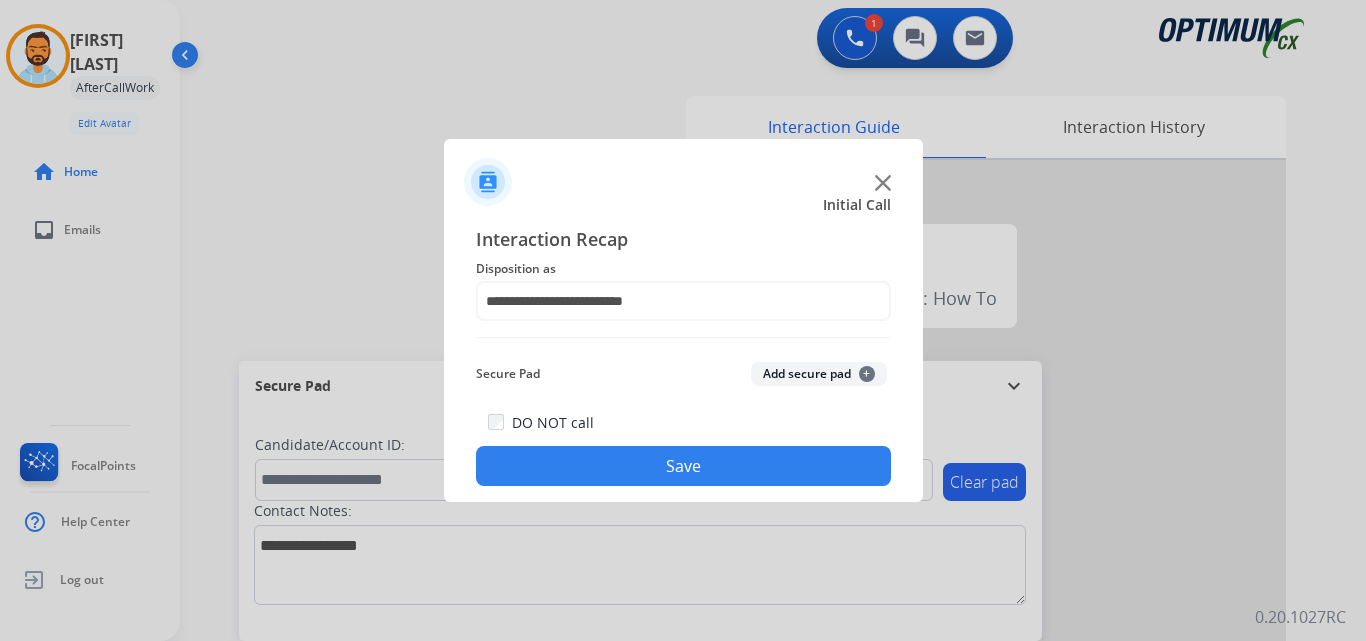 click on "Save" 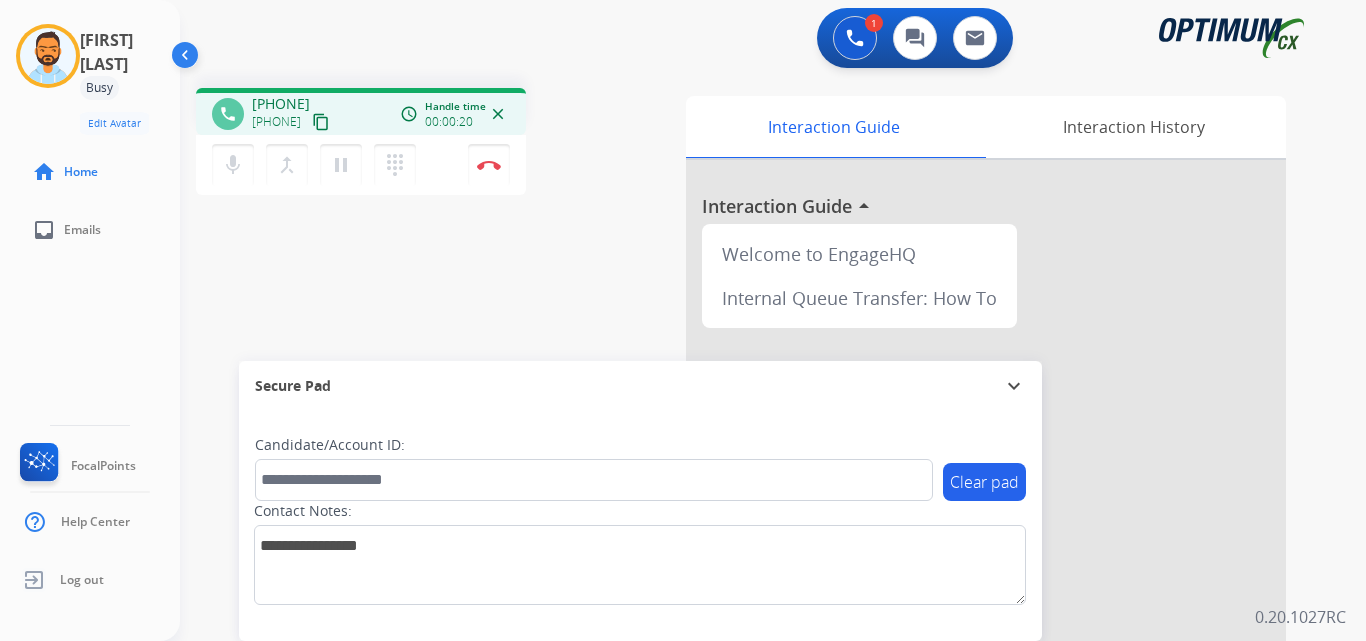 click on "content_copy" at bounding box center [321, 122] 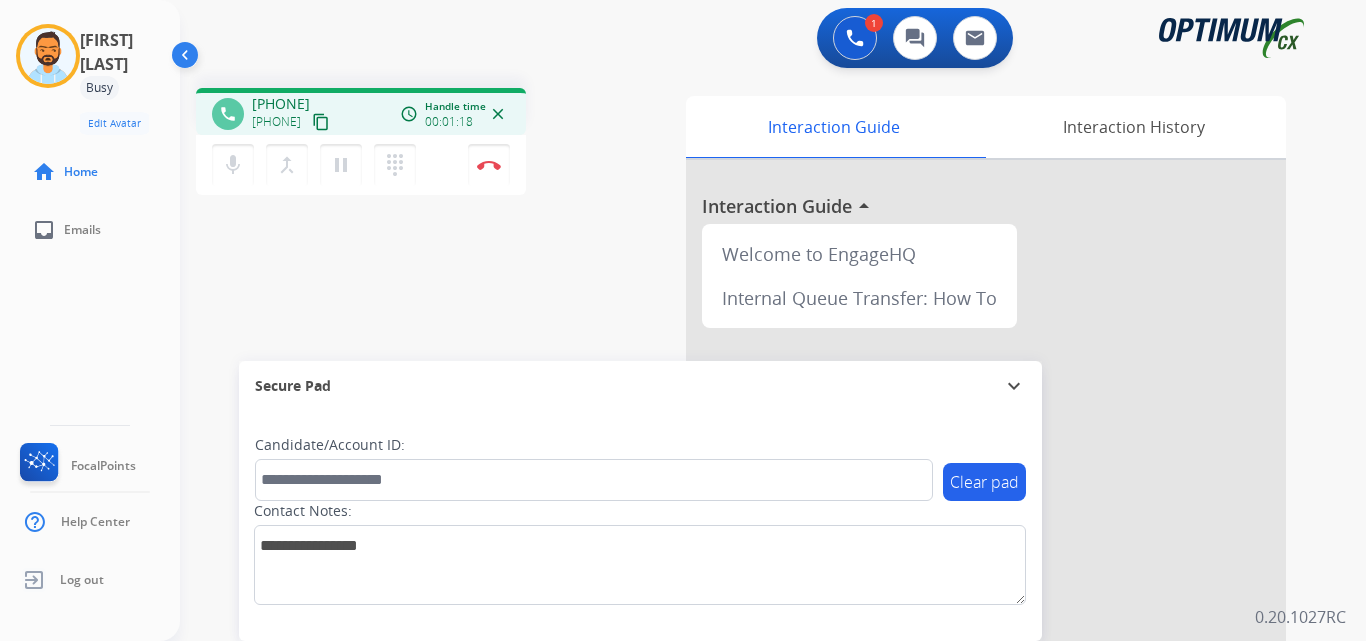 click on "1 Voice Interactions  0  Chat Interactions   0  Email Interactions" at bounding box center (761, 40) 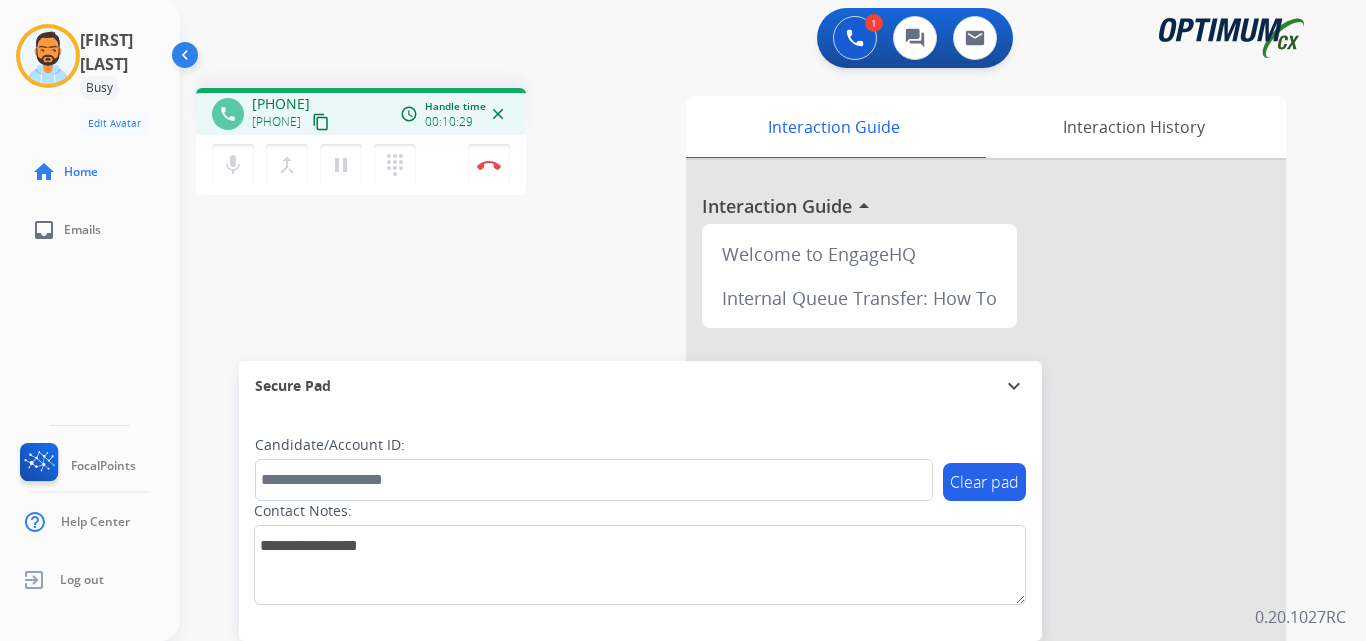 click on "phone [PHONE] [PHONE] content_copy access_time Call metrics Queue   00:11 Hold   00:00 Talk   10:20 Total   10:30 Handle time 00:10:29 close mic Mute merge_type Bridge pause Hold dialpad Dialpad Disconnect swap_horiz Break voice bridge close_fullscreen Connect 3-Way Call merge_type Separate 3-Way Call  Interaction Guide   Interaction History  Interaction Guide arrow_drop_up  Welcome to EngageHQ   Internal Queue Transfer: How To  Secure Pad expand_more Clear pad Candidate/Account ID: Contact Notes:" at bounding box center (749, 489) 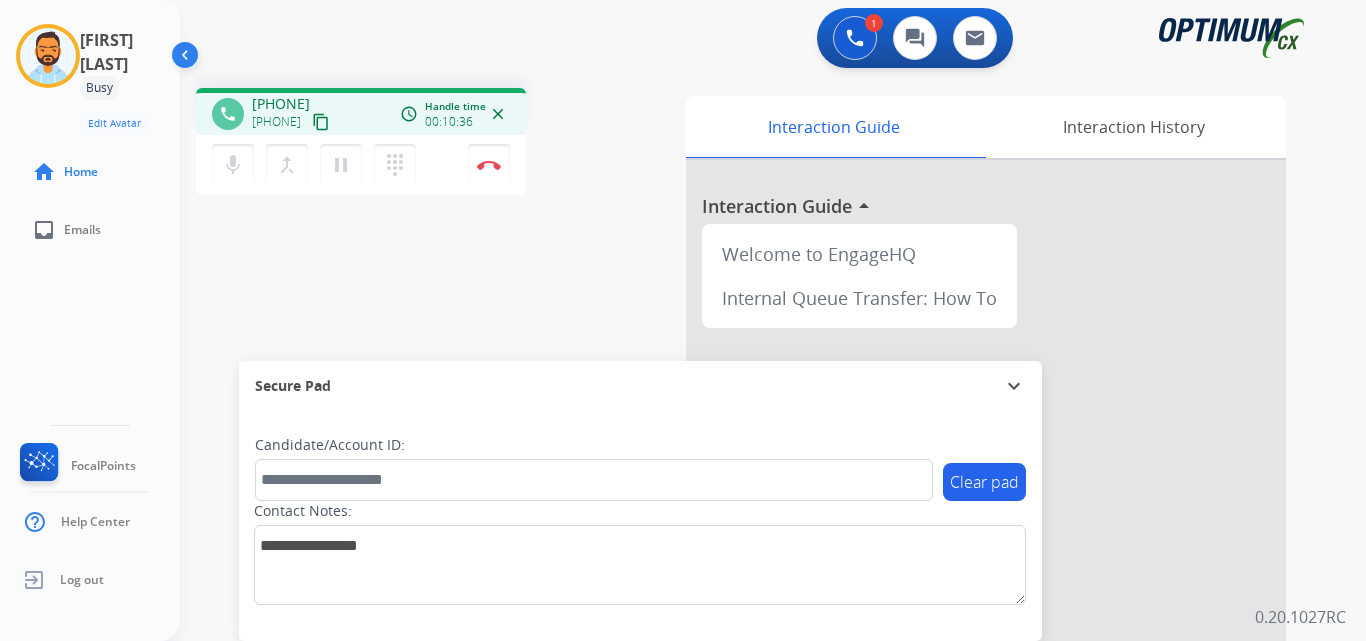 click on "1 Voice Interactions  0  Chat Interactions   0  Email Interactions" at bounding box center (761, 40) 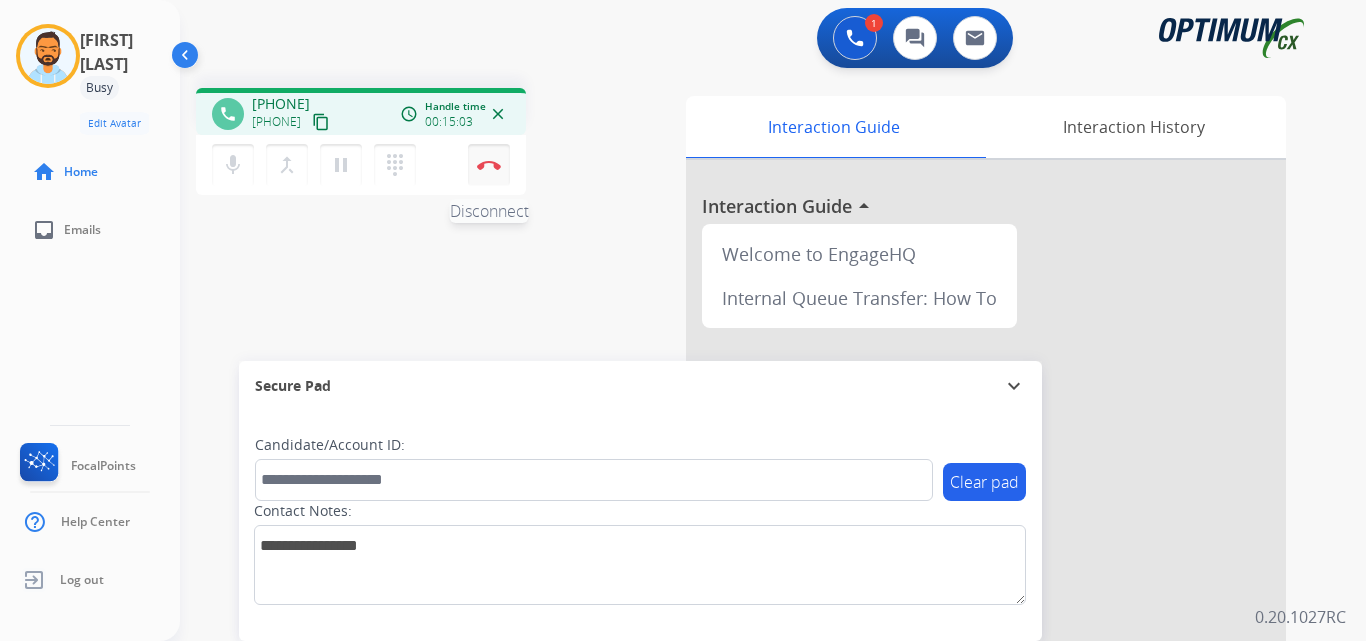 click on "Disconnect" at bounding box center [489, 165] 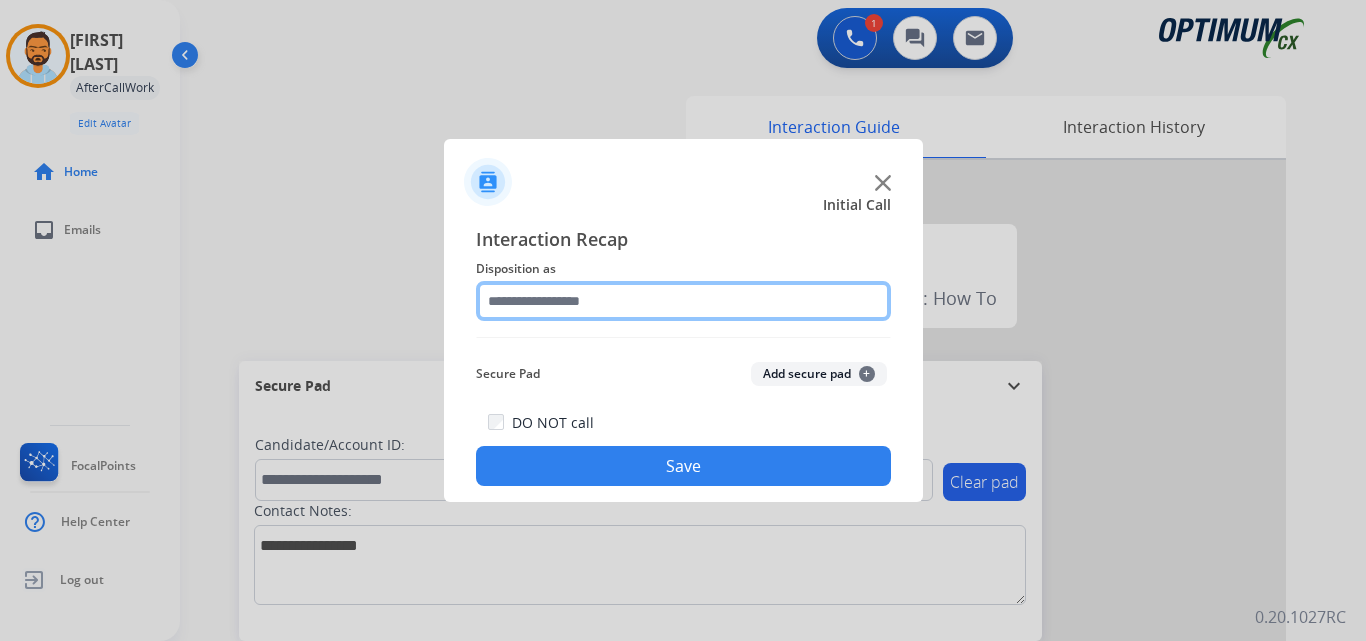 click 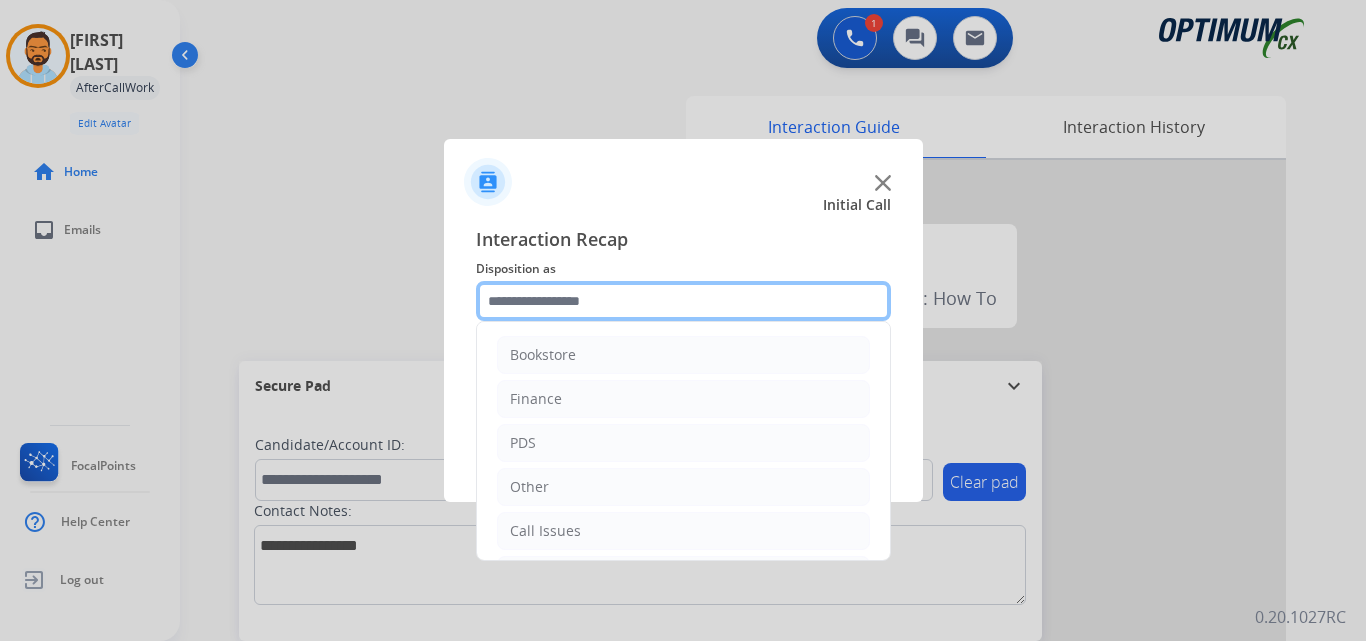 scroll, scrollTop: 136, scrollLeft: 0, axis: vertical 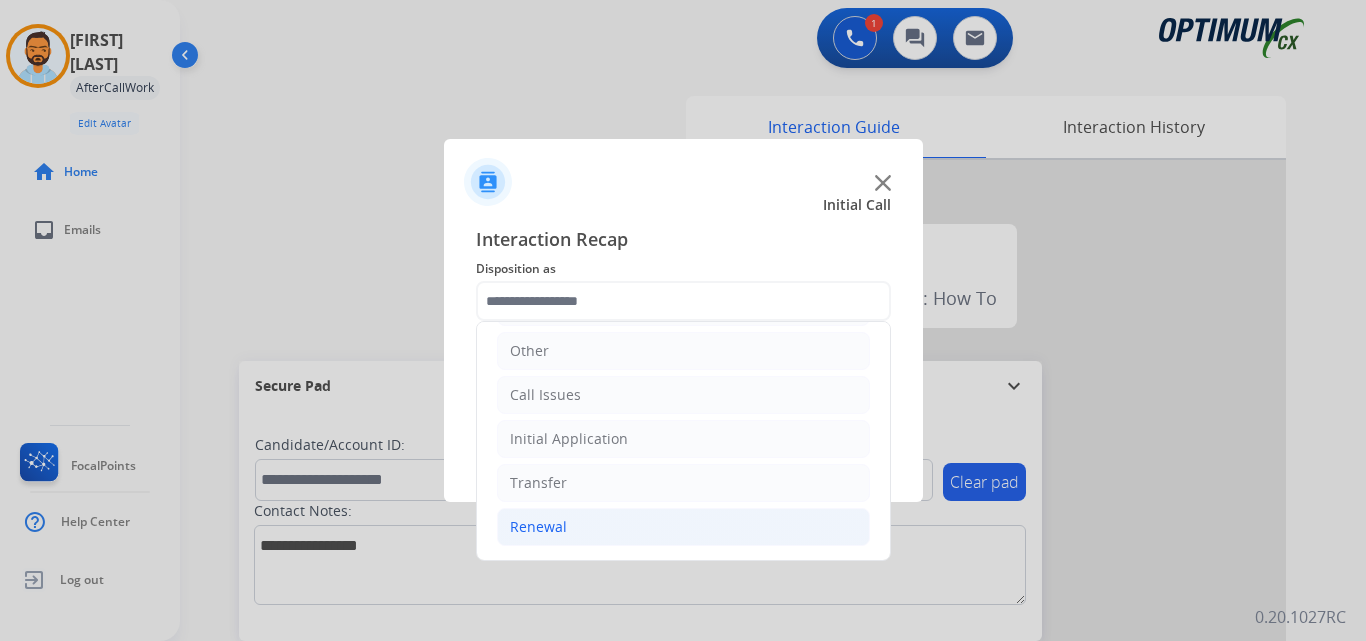 click on "Renewal" 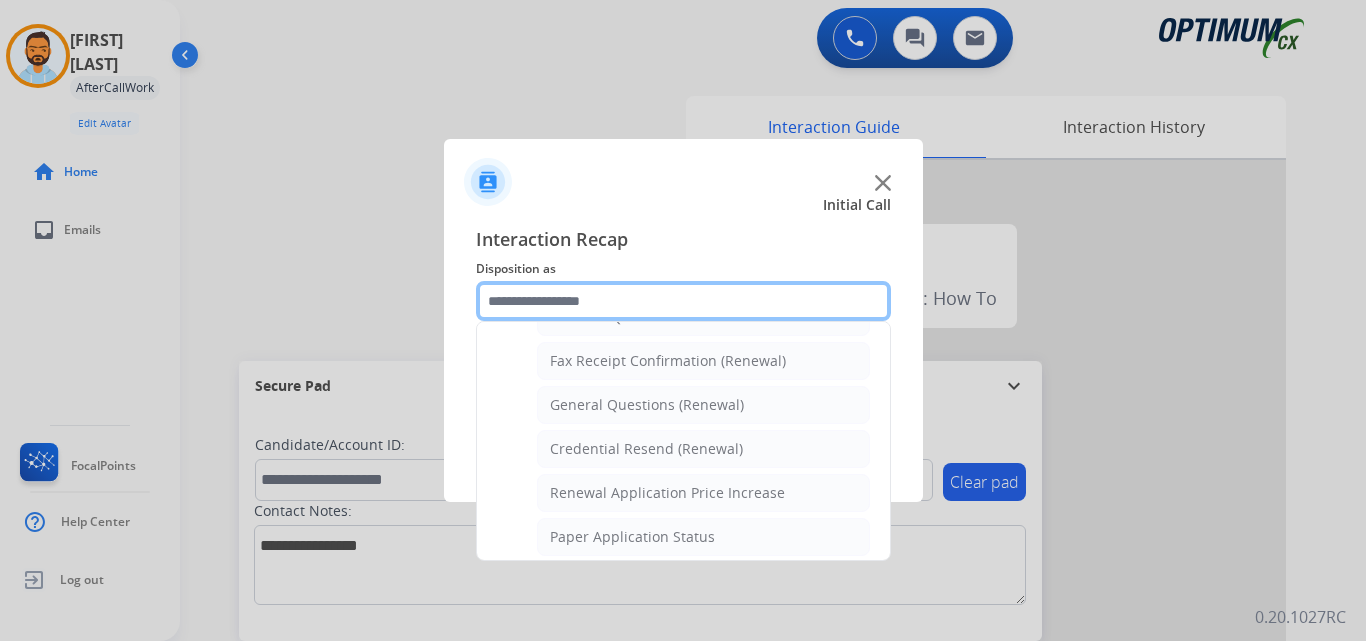 scroll, scrollTop: 562, scrollLeft: 0, axis: vertical 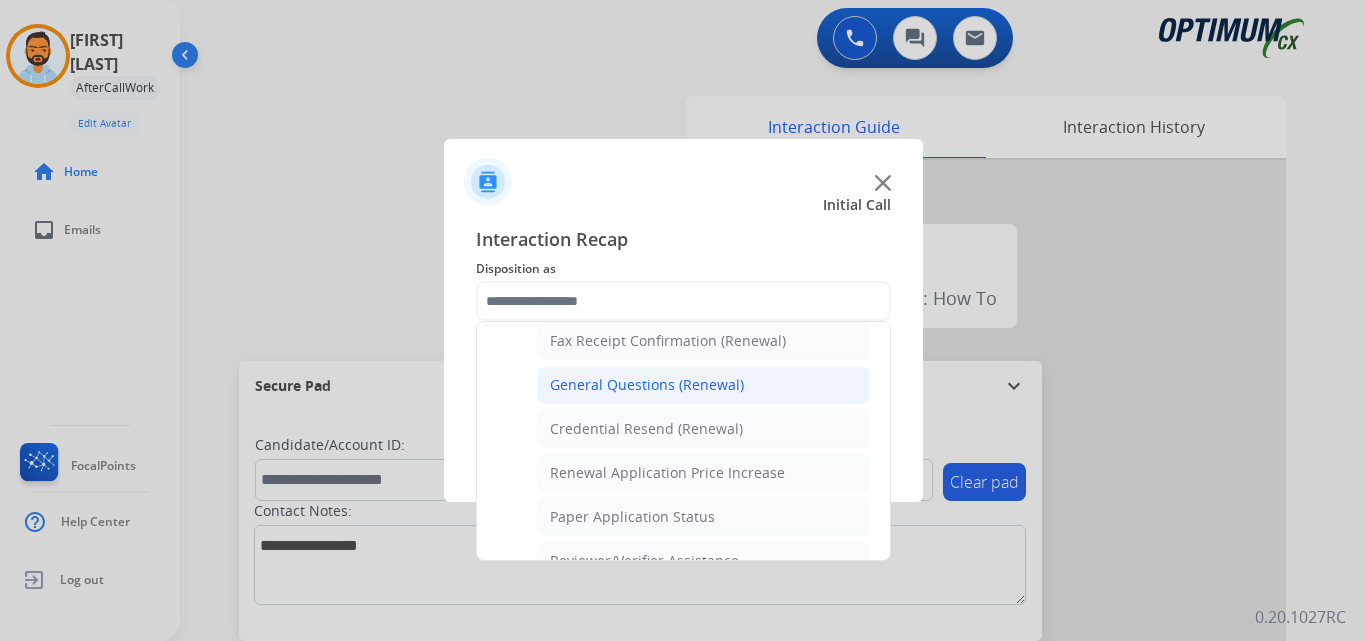 click on "General Questions (Renewal)" 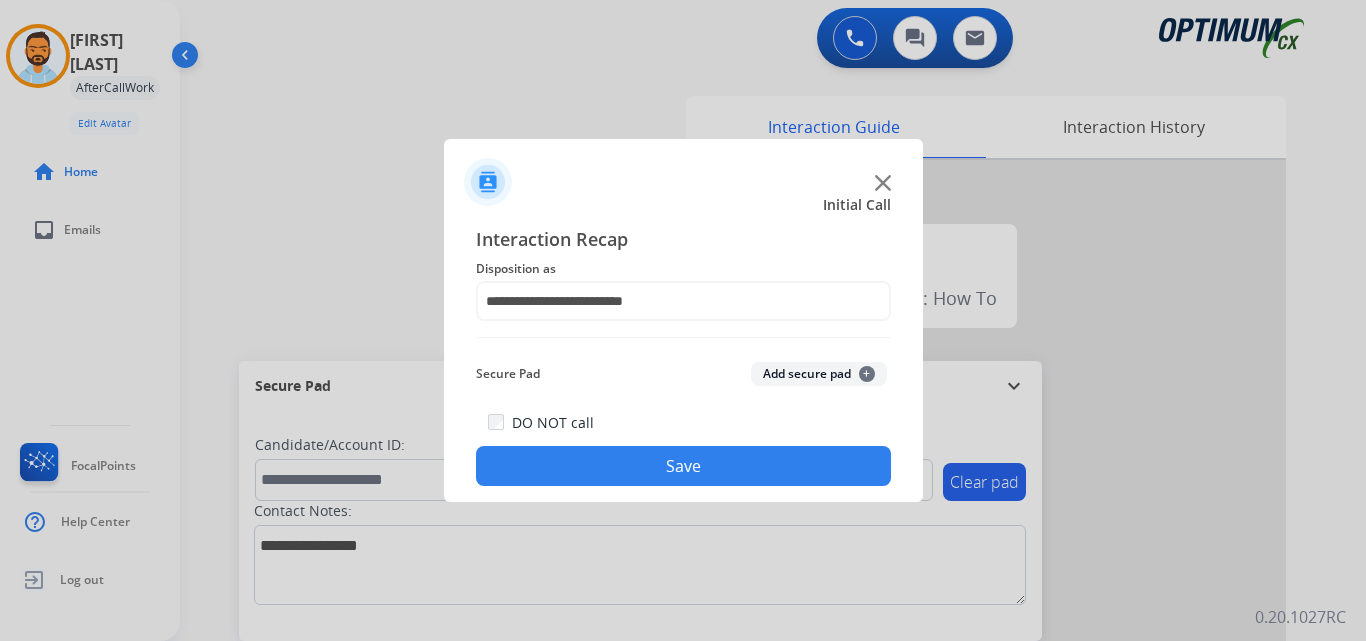 click on "Save" 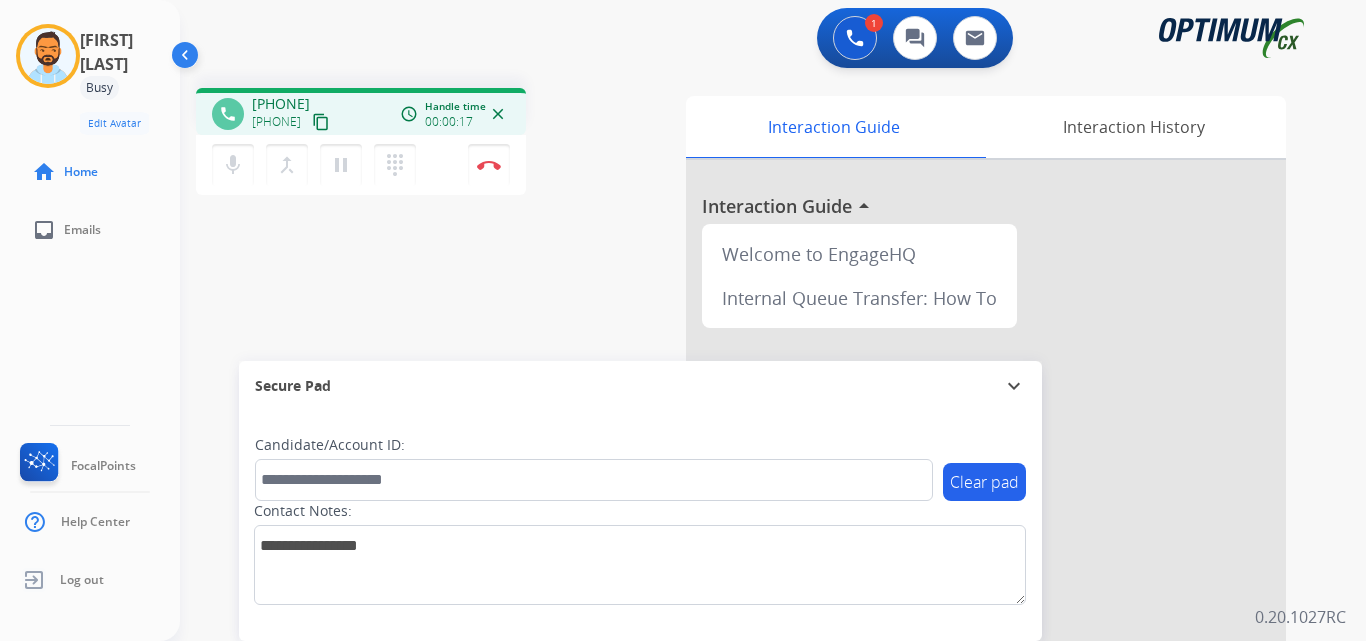 click on "content_copy" at bounding box center [321, 122] 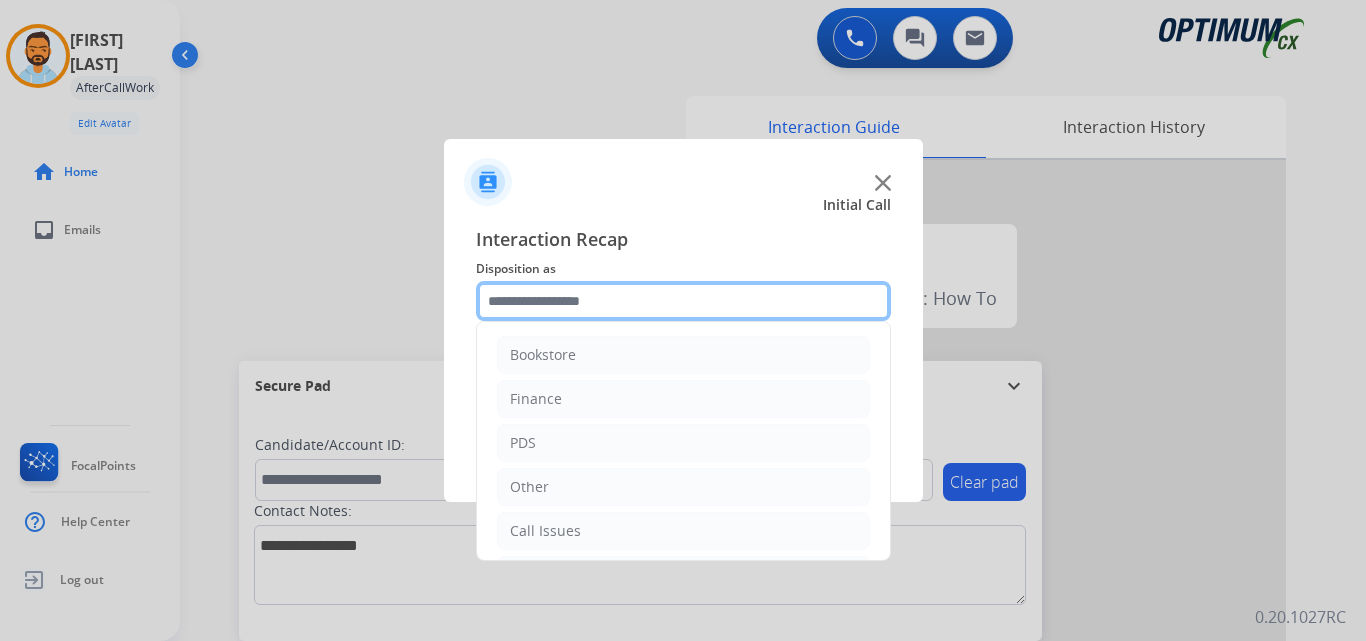click 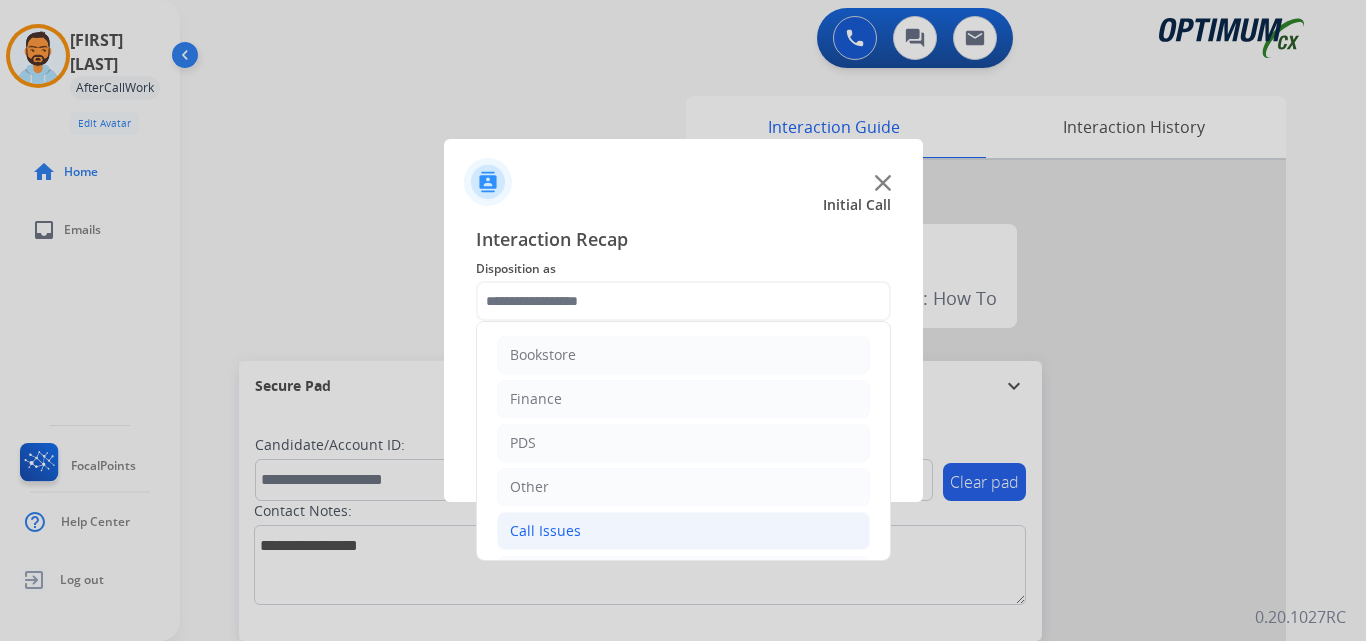 click on "Call Issues" 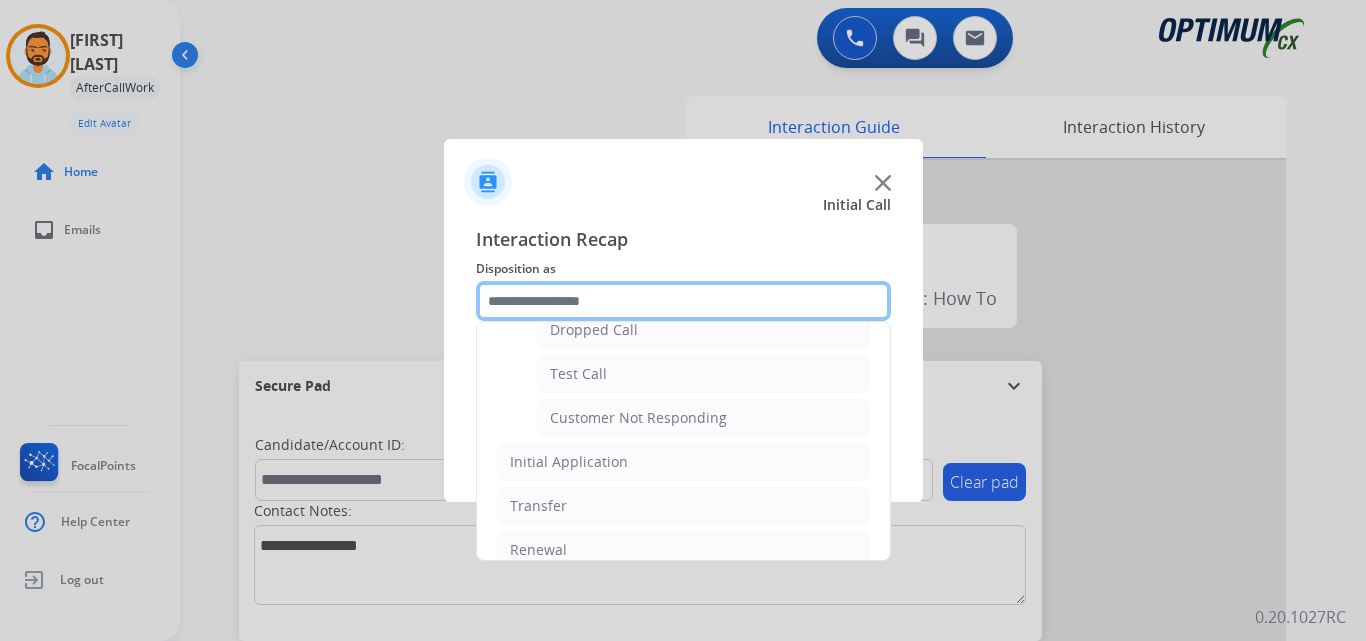 scroll, scrollTop: 356, scrollLeft: 0, axis: vertical 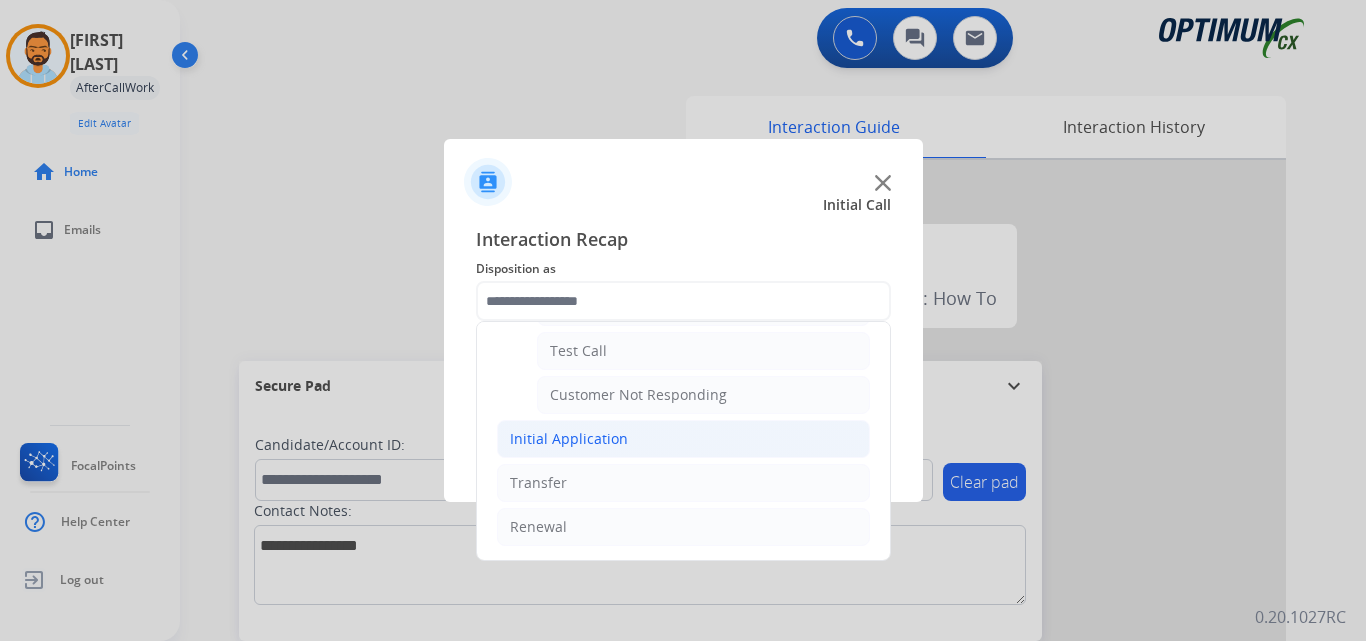 click on "Initial Application" 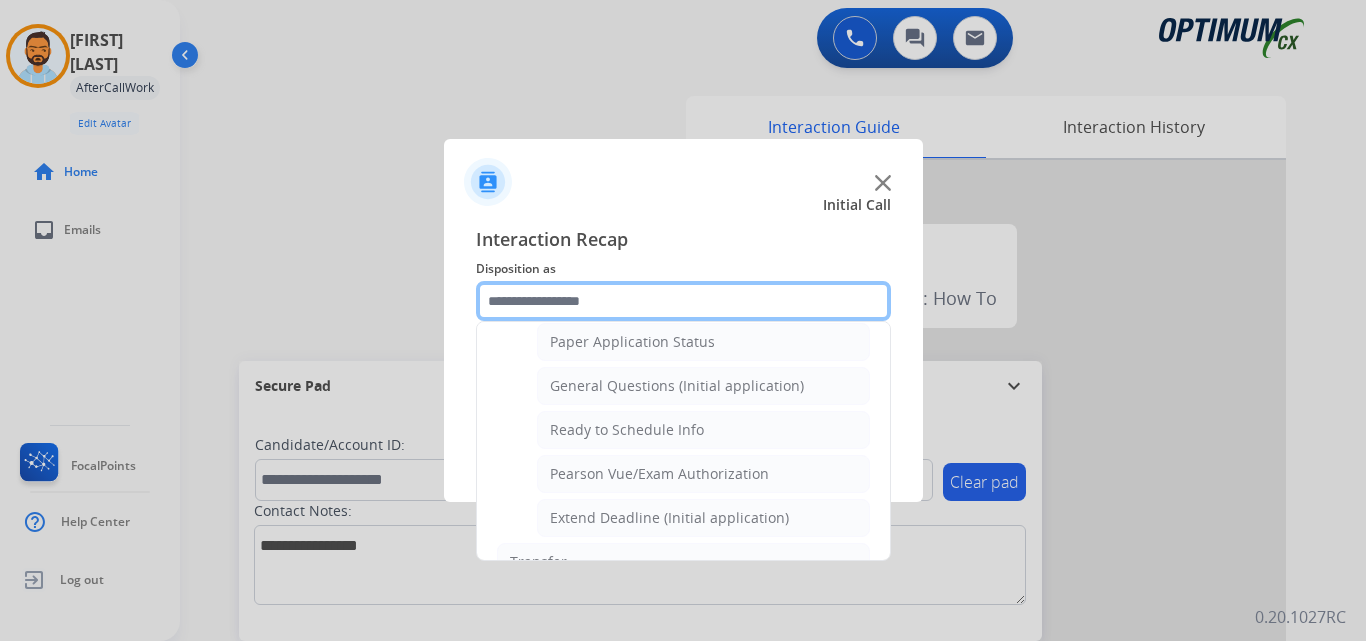 scroll, scrollTop: 1123, scrollLeft: 0, axis: vertical 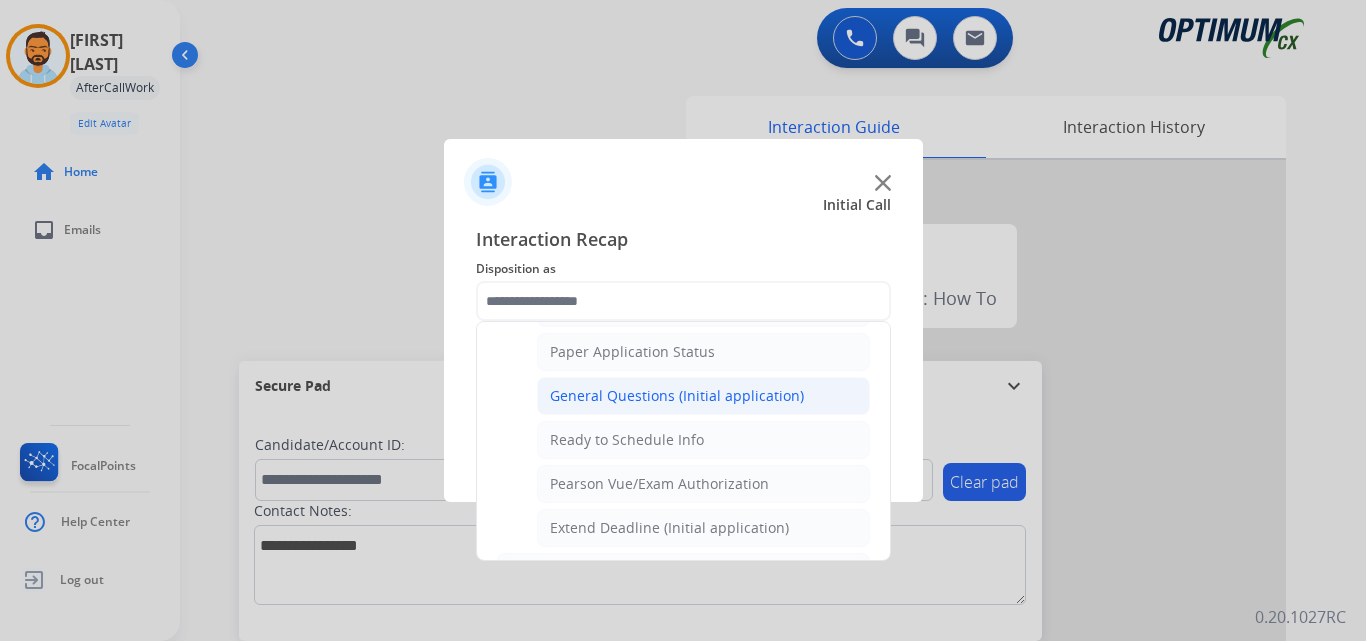 click on "General Questions (Initial application)" 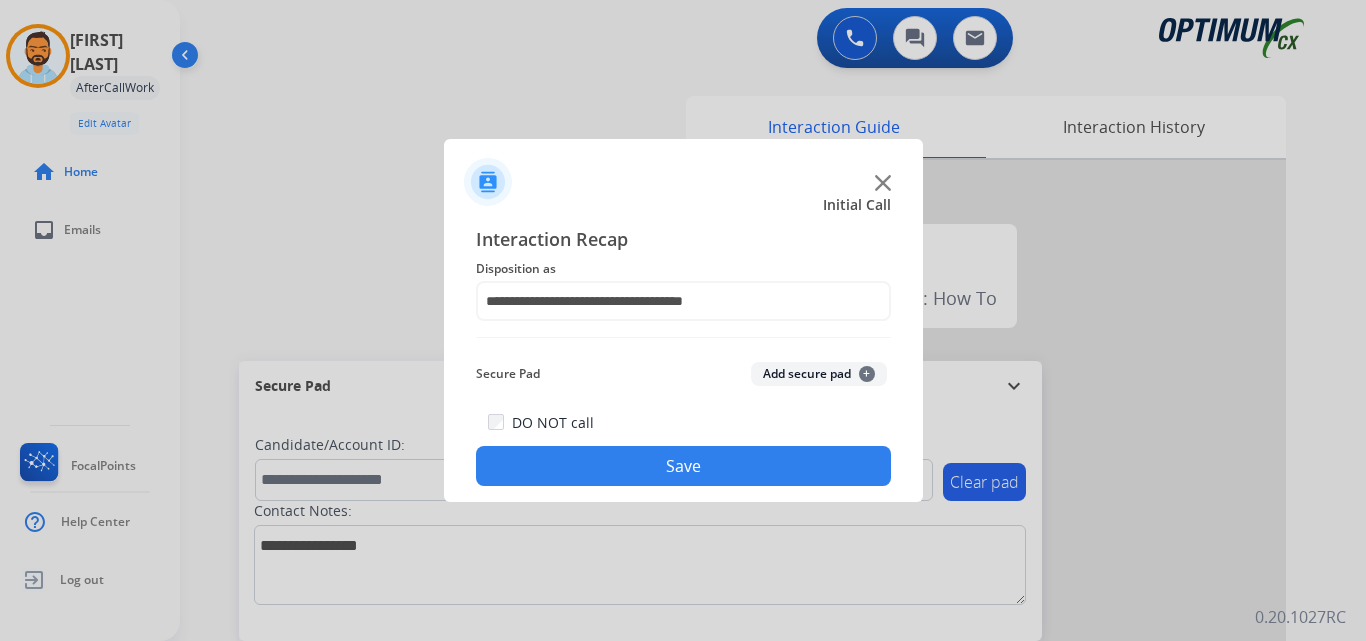 click on "Save" 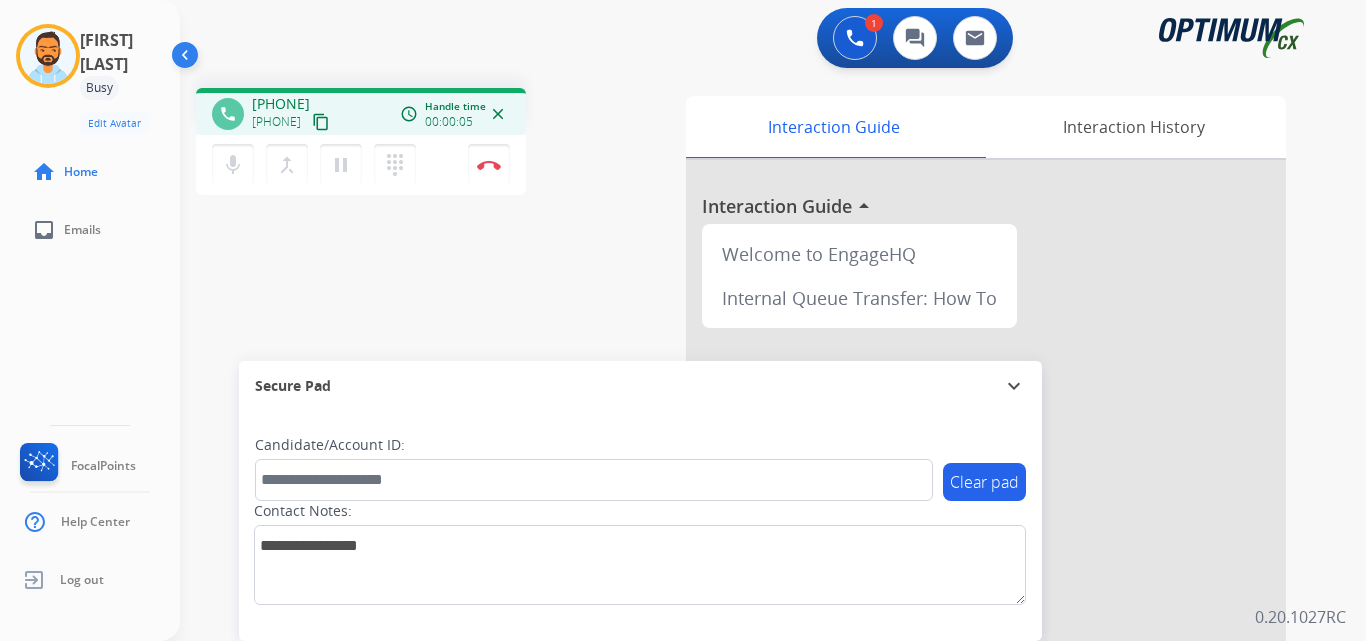 click on "content_copy" at bounding box center (321, 122) 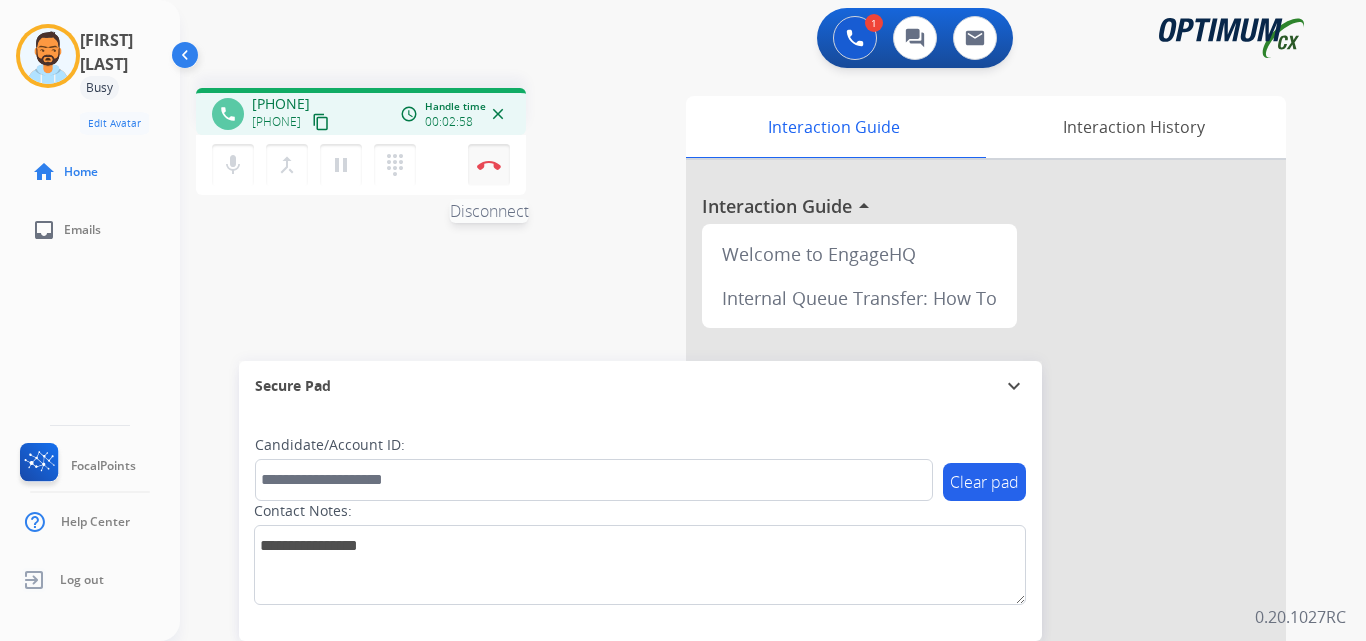 click at bounding box center (489, 165) 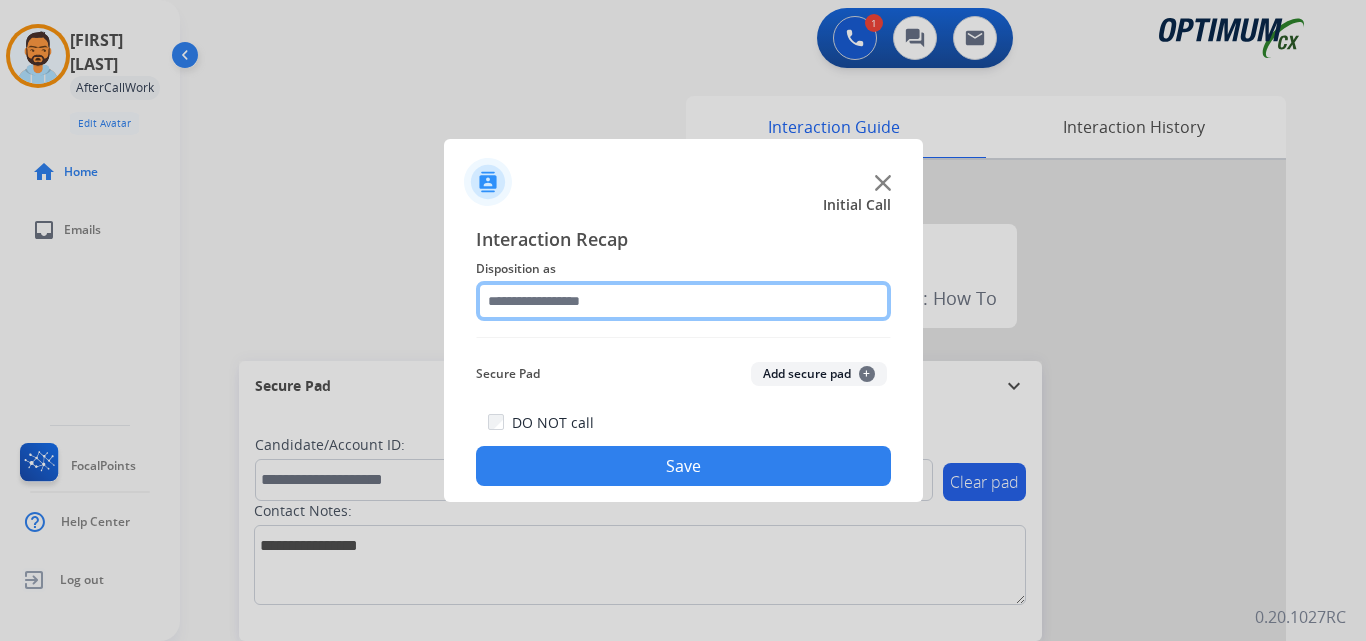 click 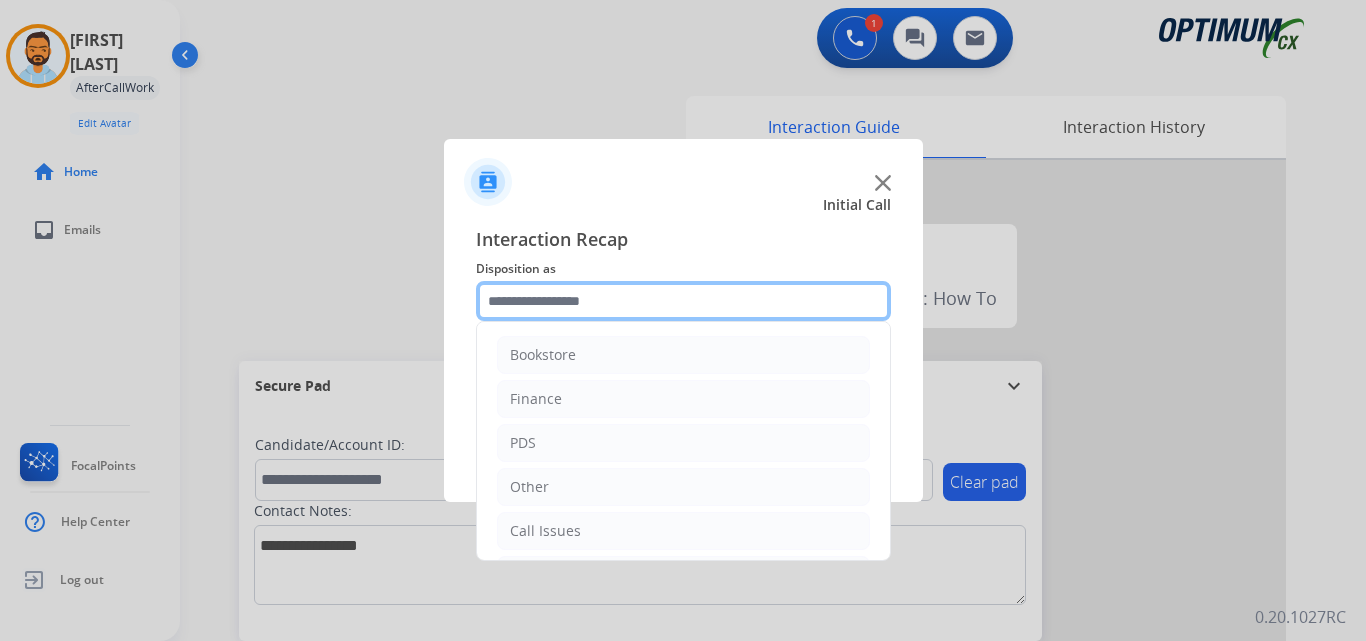 scroll, scrollTop: 136, scrollLeft: 0, axis: vertical 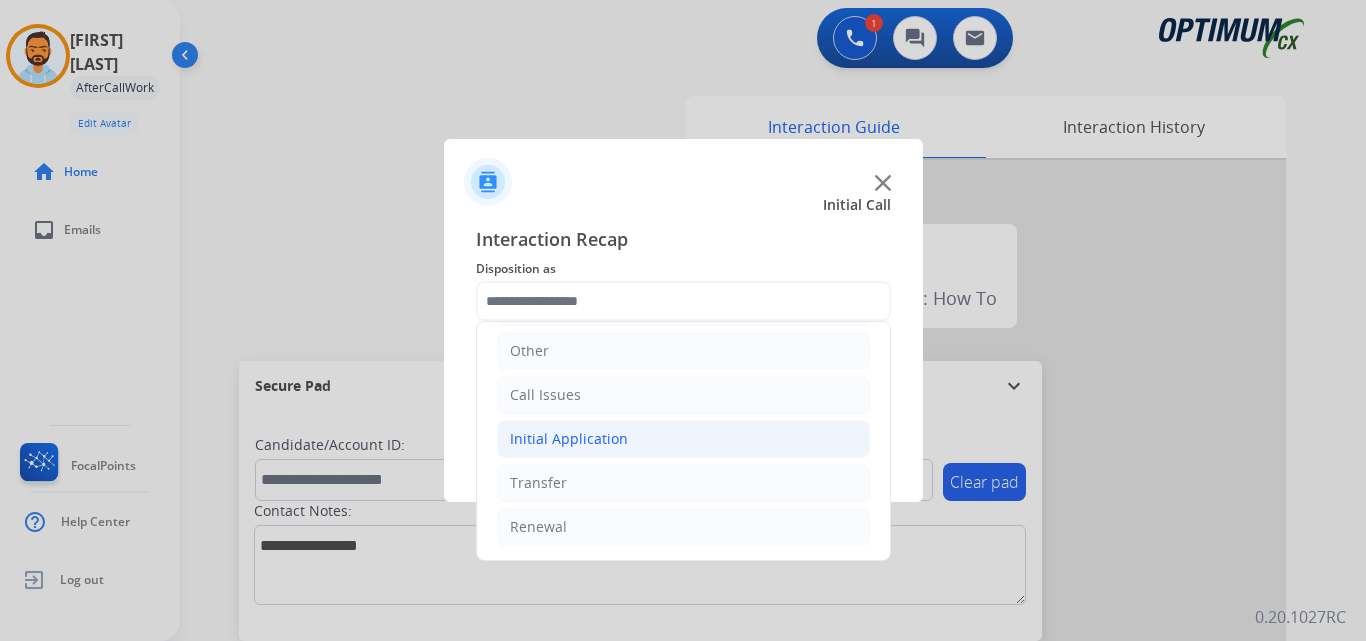 click on "Initial Application" 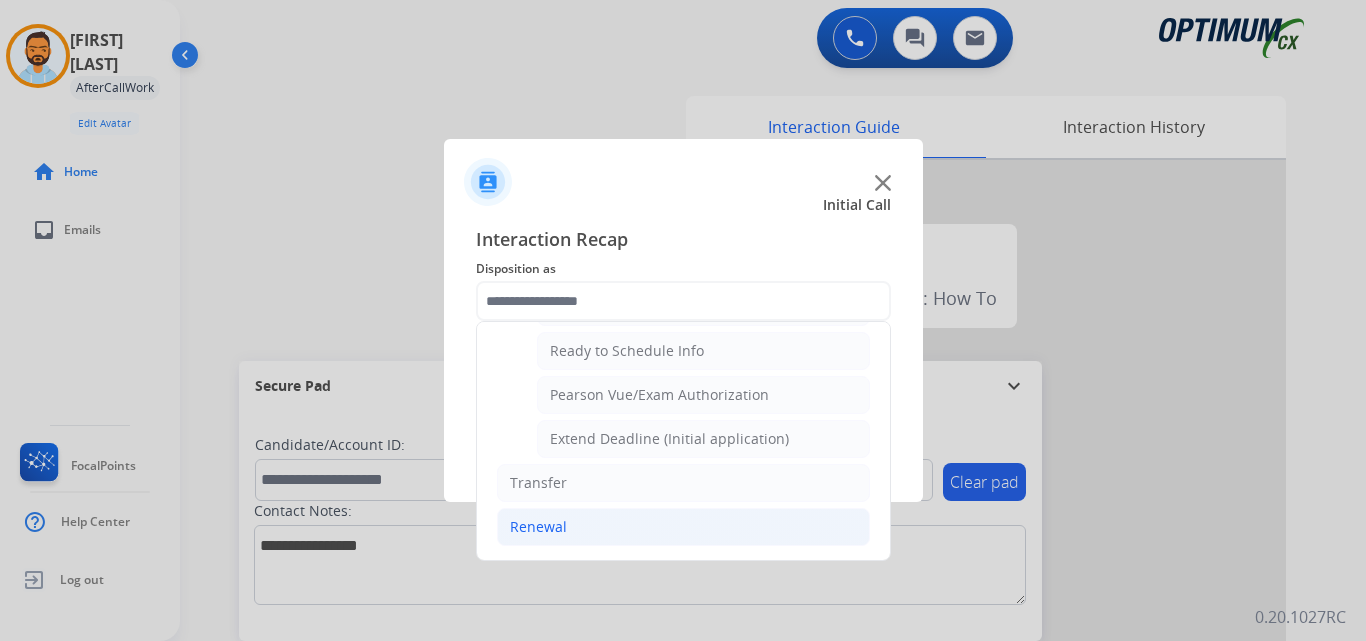 click on "Renewal" 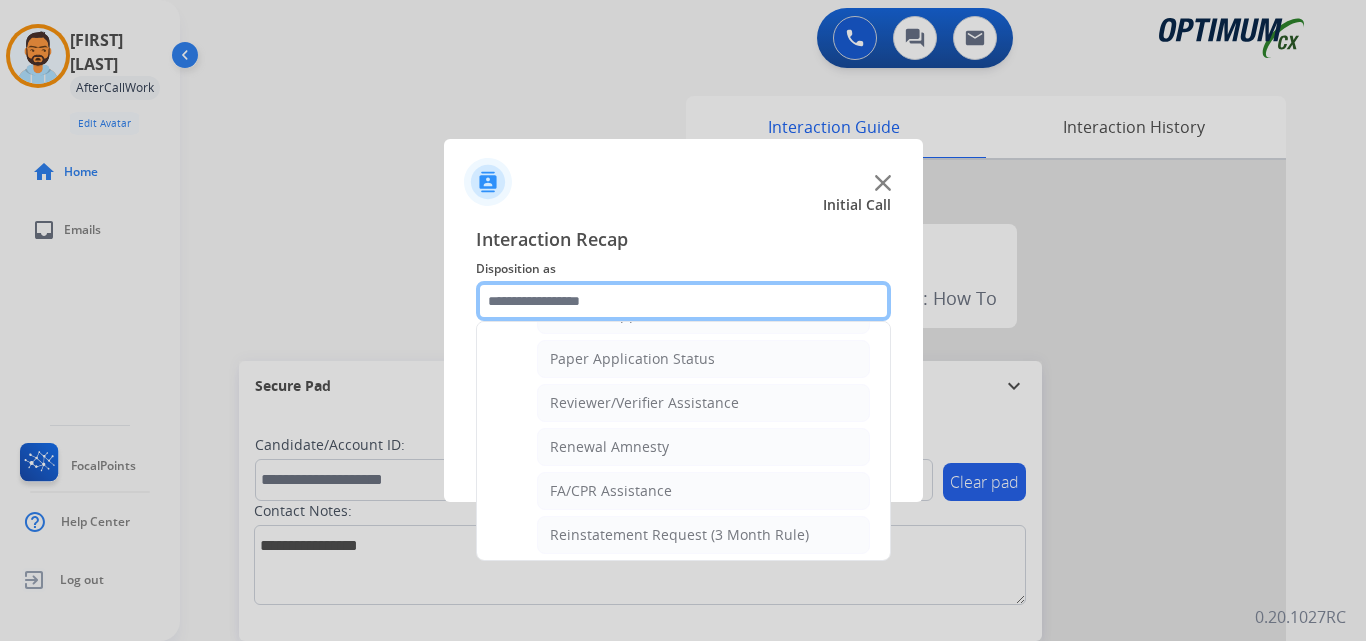 scroll, scrollTop: 717, scrollLeft: 0, axis: vertical 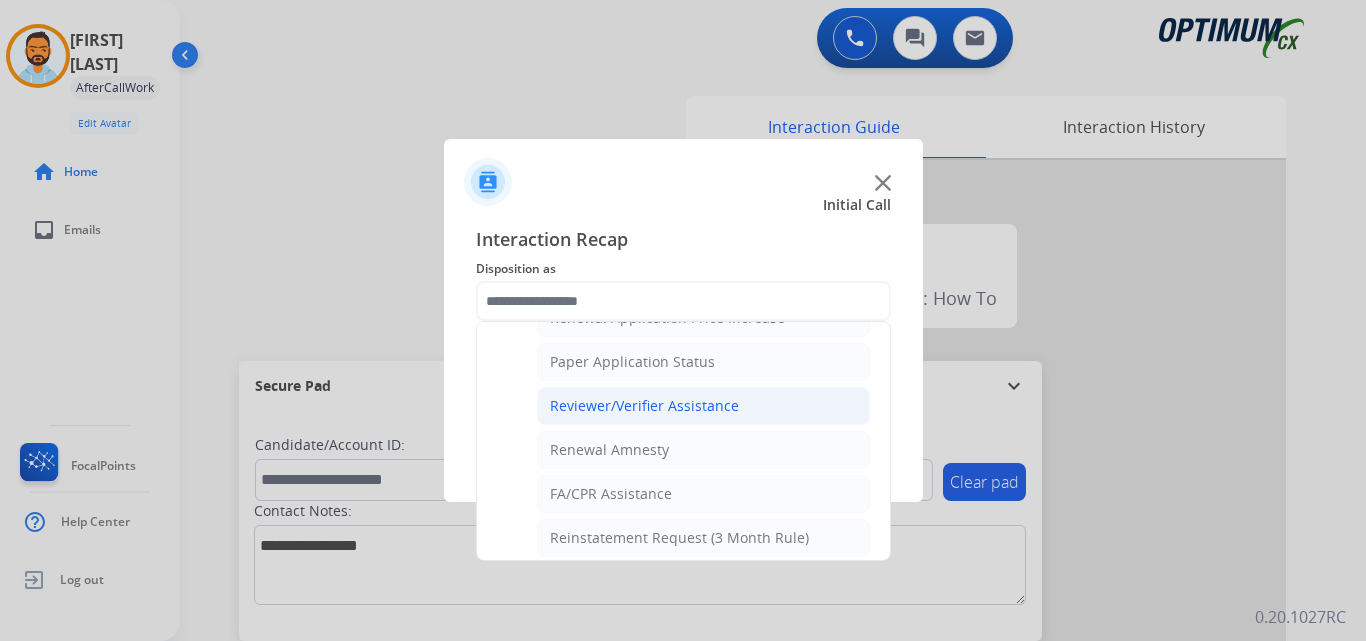 click on "Reviewer/Verifier Assistance" 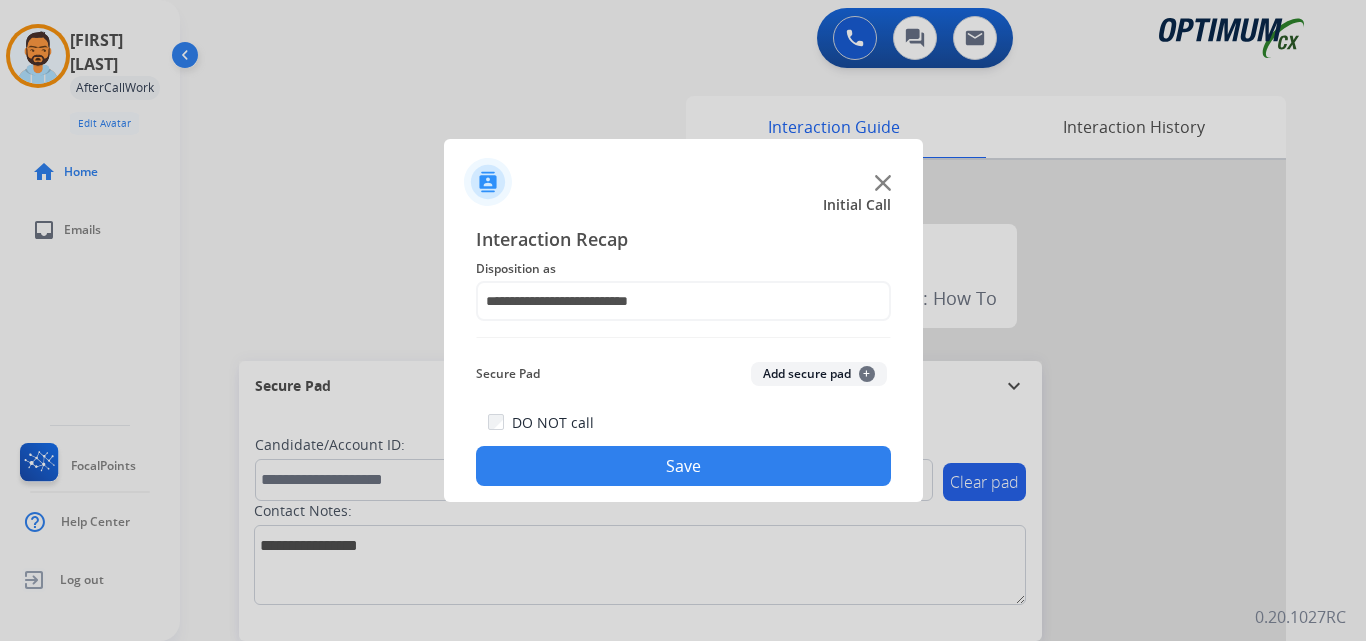 click on "Save" 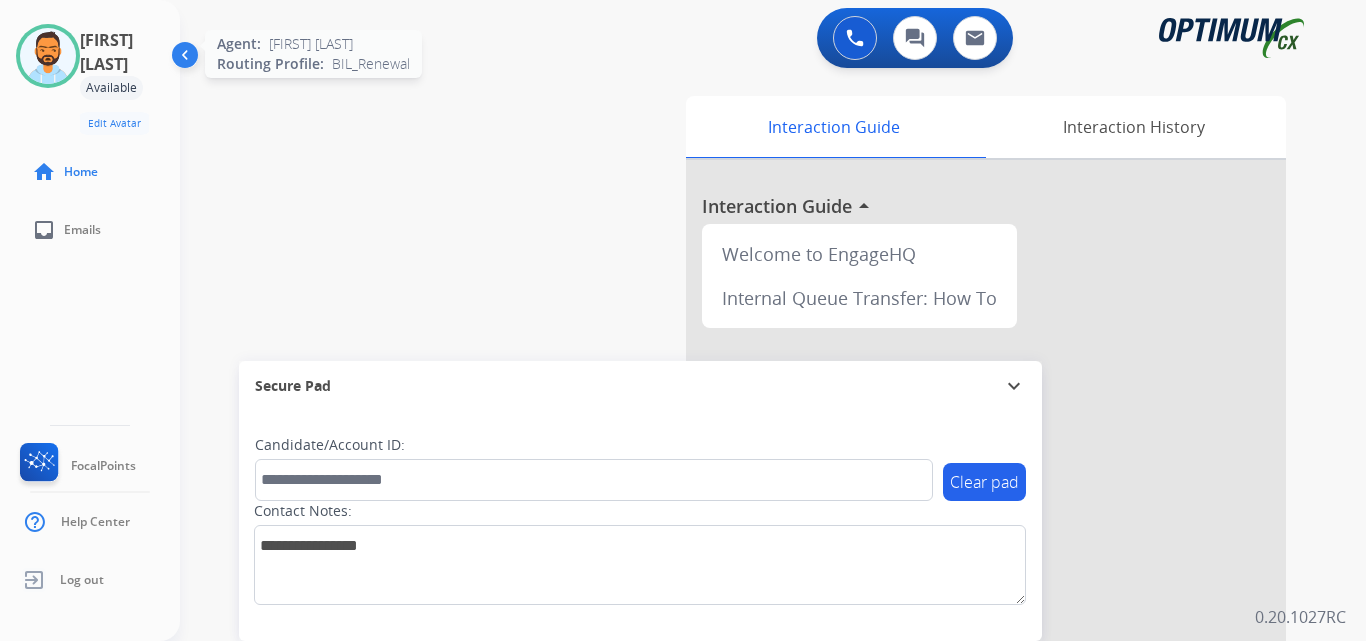 click at bounding box center (48, 56) 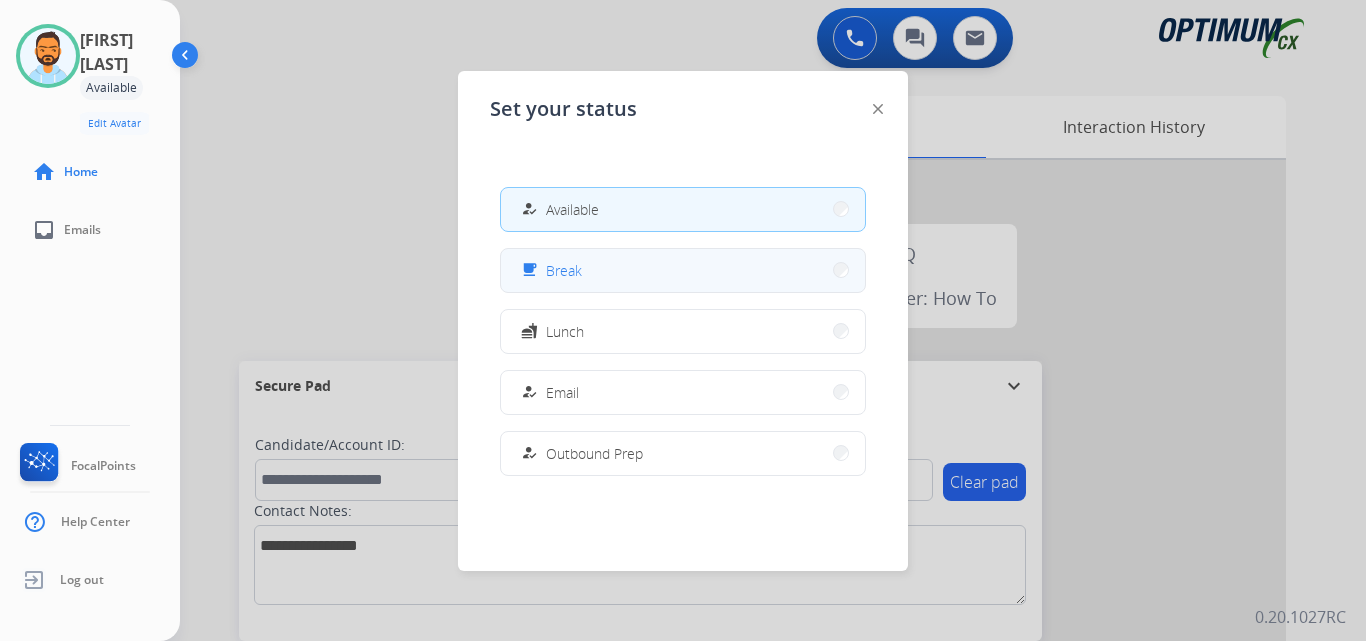click on "free_breakfast Break" at bounding box center [683, 270] 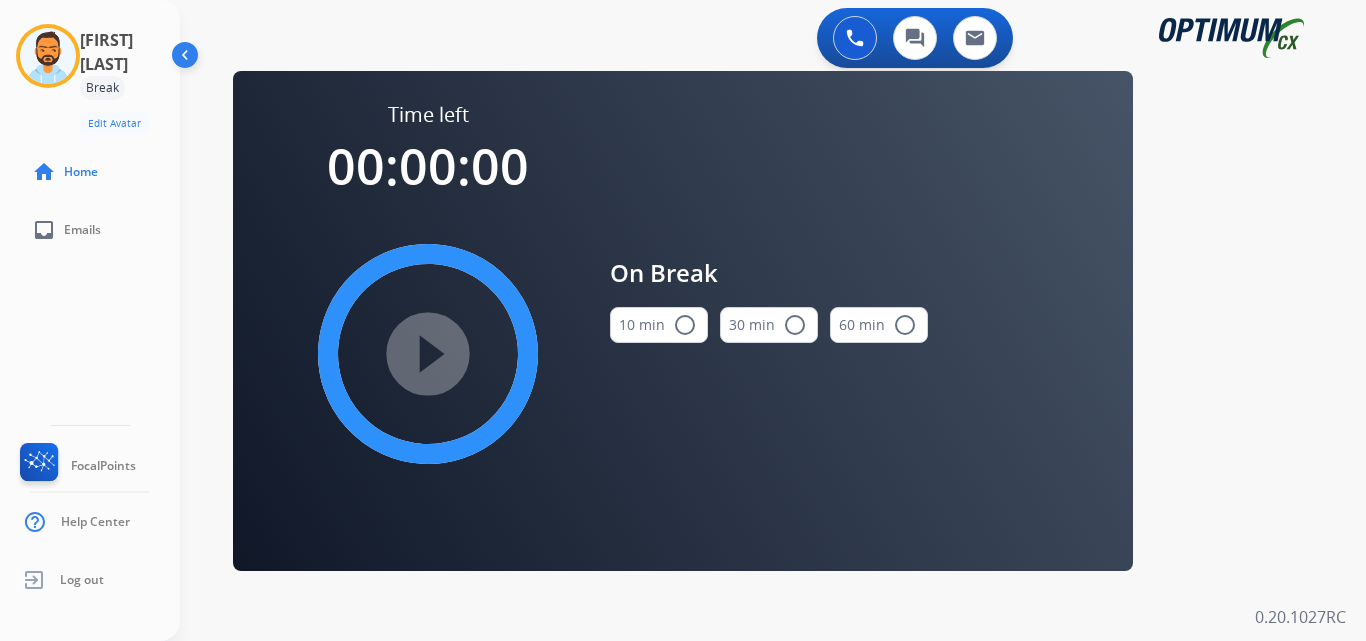 click on "10 min  radio_button_unchecked" at bounding box center (659, 325) 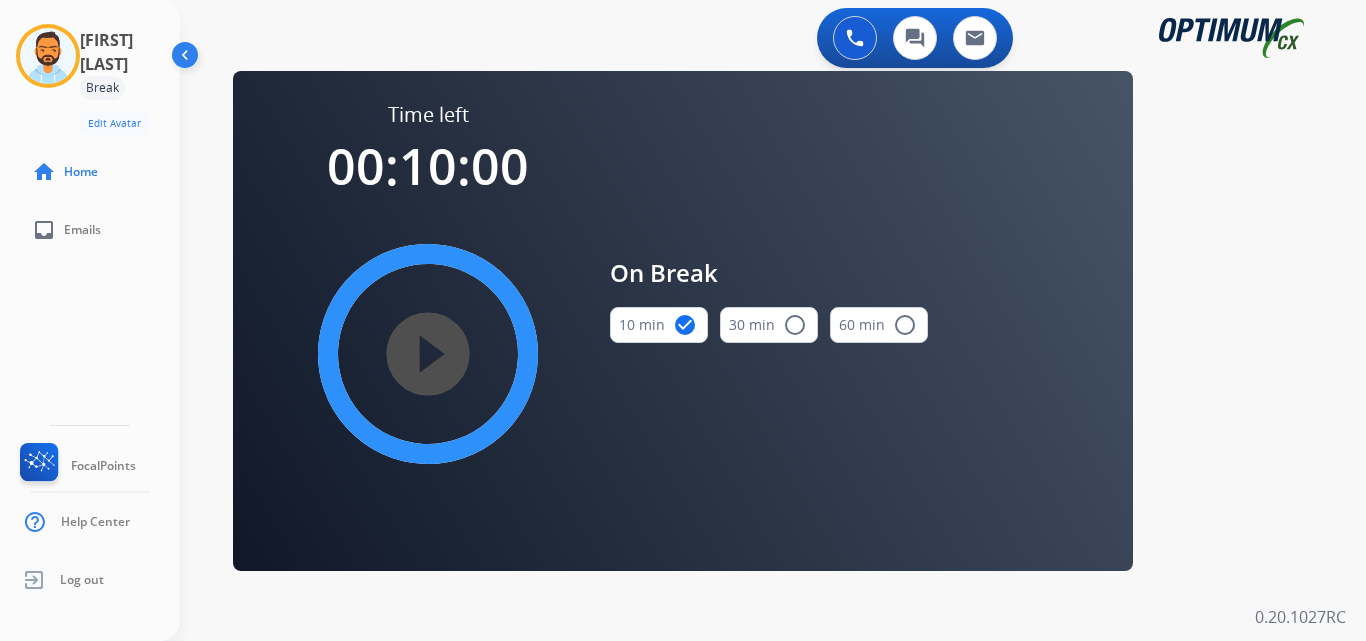 click on "play_circle_filled" at bounding box center [428, 354] 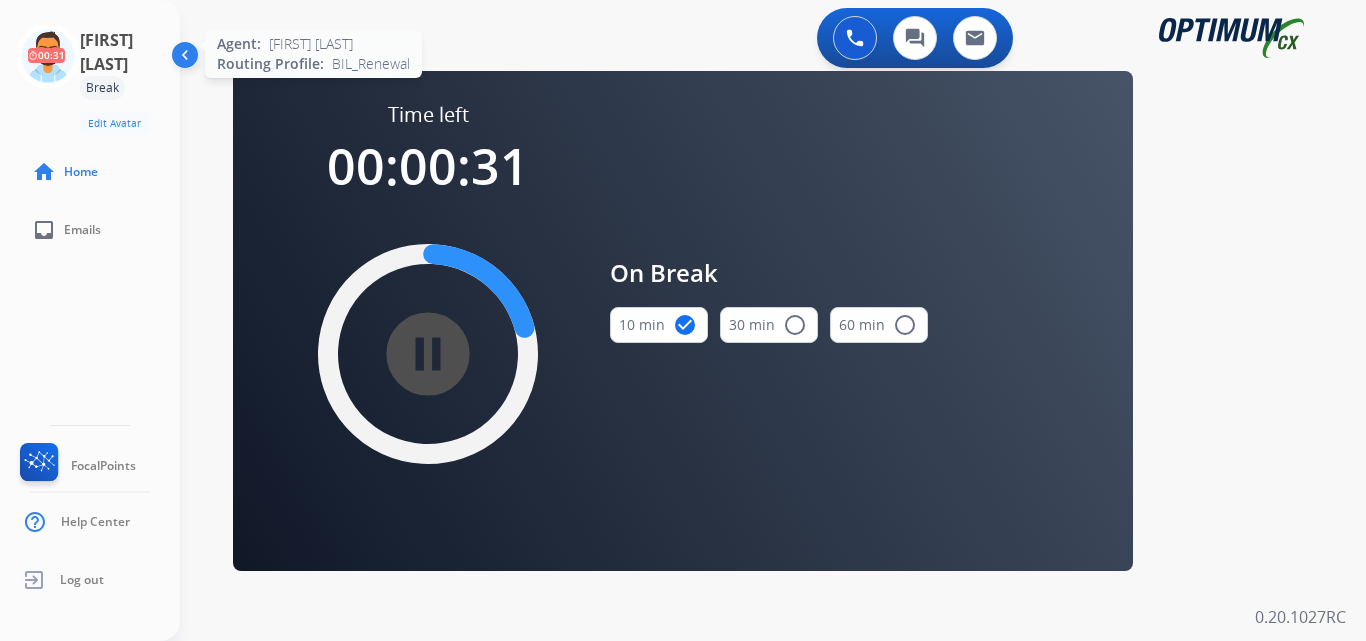 click 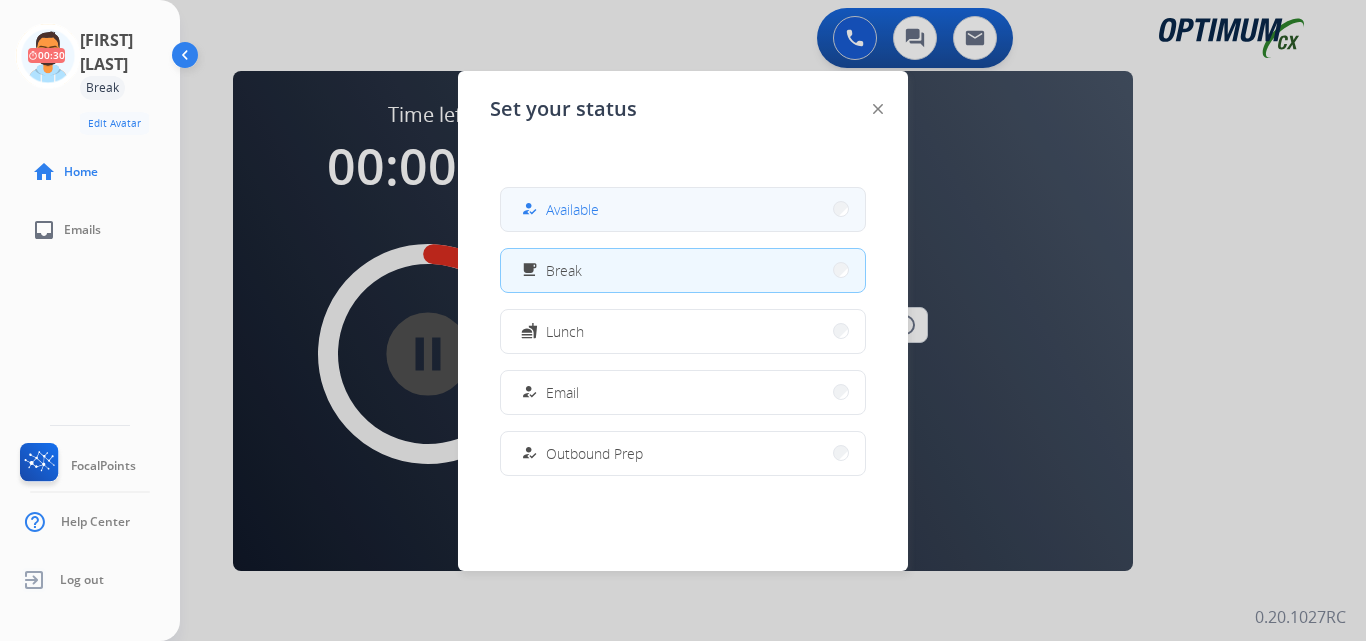 click on "how_to_reg Available" at bounding box center [683, 209] 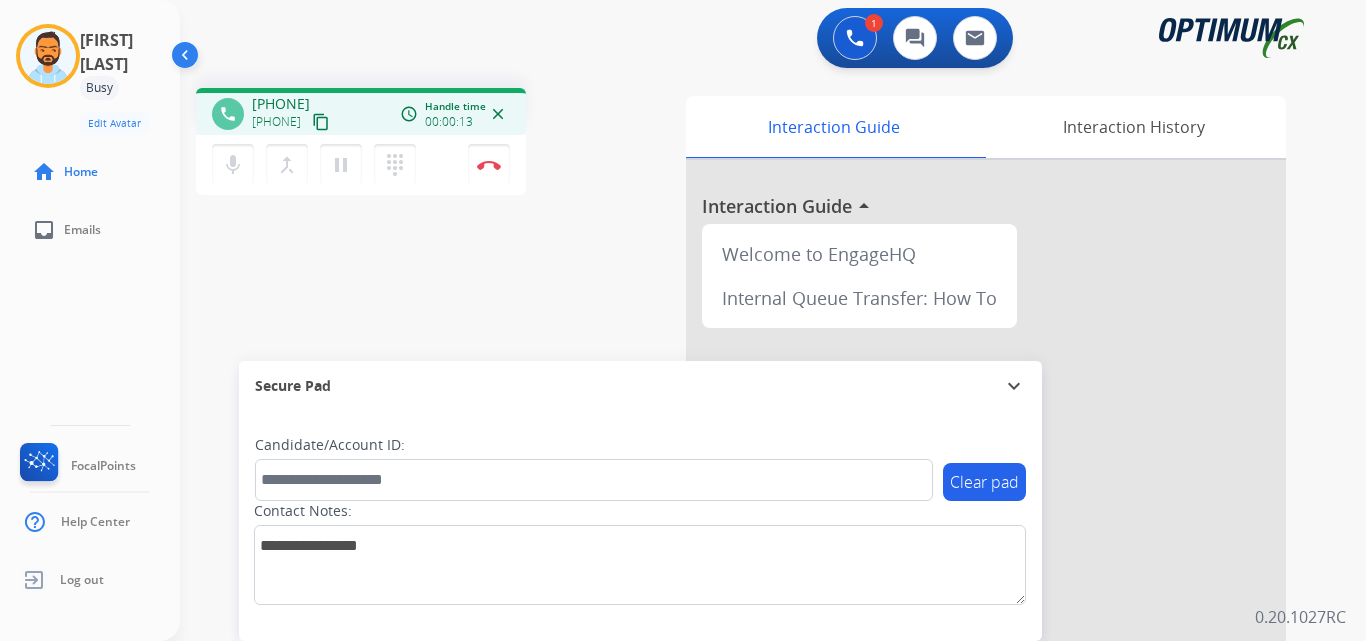 click on "content_copy" at bounding box center (321, 122) 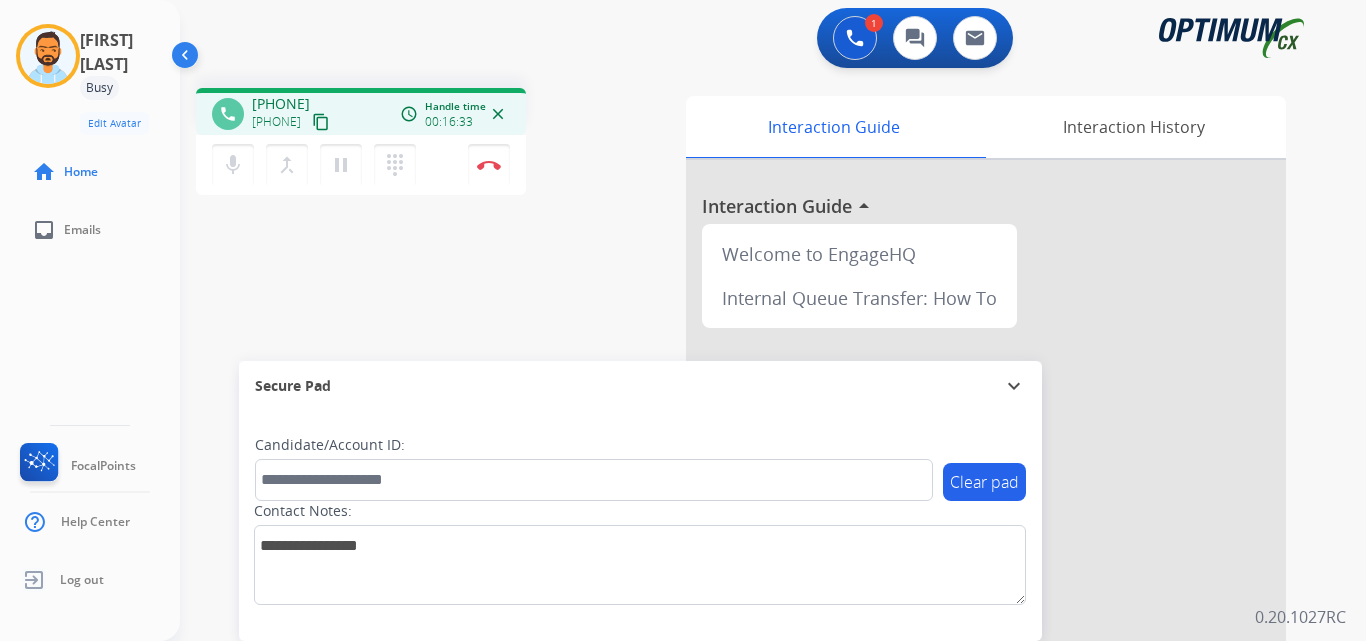 click on "phone [PHONE] [PHONE] content_copy access_time Call metrics Queue   00:09 Hold   00:00 Talk   16:25 Total   16:33 Handle time 00:16:33 close mic Mute merge_type Bridge pause Hold dialpad Dialpad Disconnect swap_horiz Break voice bridge close_fullscreen Connect 3-Way Call merge_type Separate 3-Way Call" at bounding box center (433, 144) 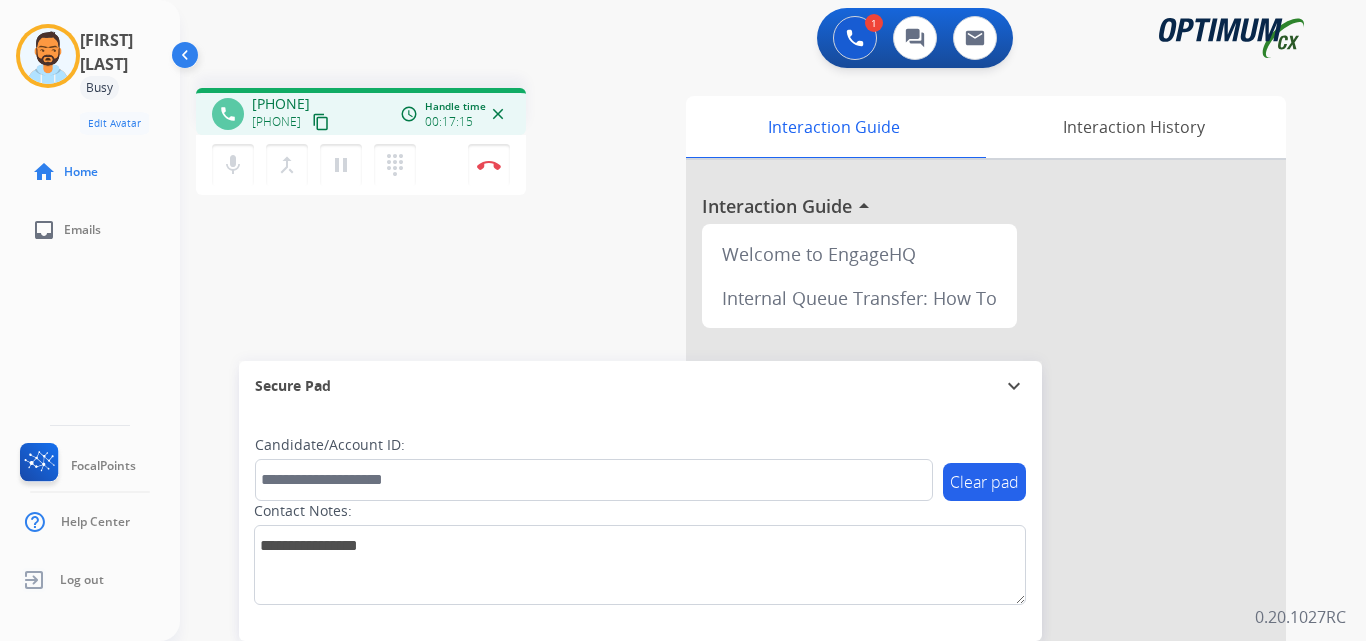 click on "phone [PHONE] [PHONE] content_copy access_time Call metrics Queue   00:09 Hold   00:00 Talk   17:07 Total   17:15 Handle time 00:17:15 close mic Mute merge_type Bridge pause Hold dialpad Dialpad Disconnect swap_horiz Break voice bridge close_fullscreen Connect 3-Way Call merge_type Separate 3-Way Call" at bounding box center (433, 144) 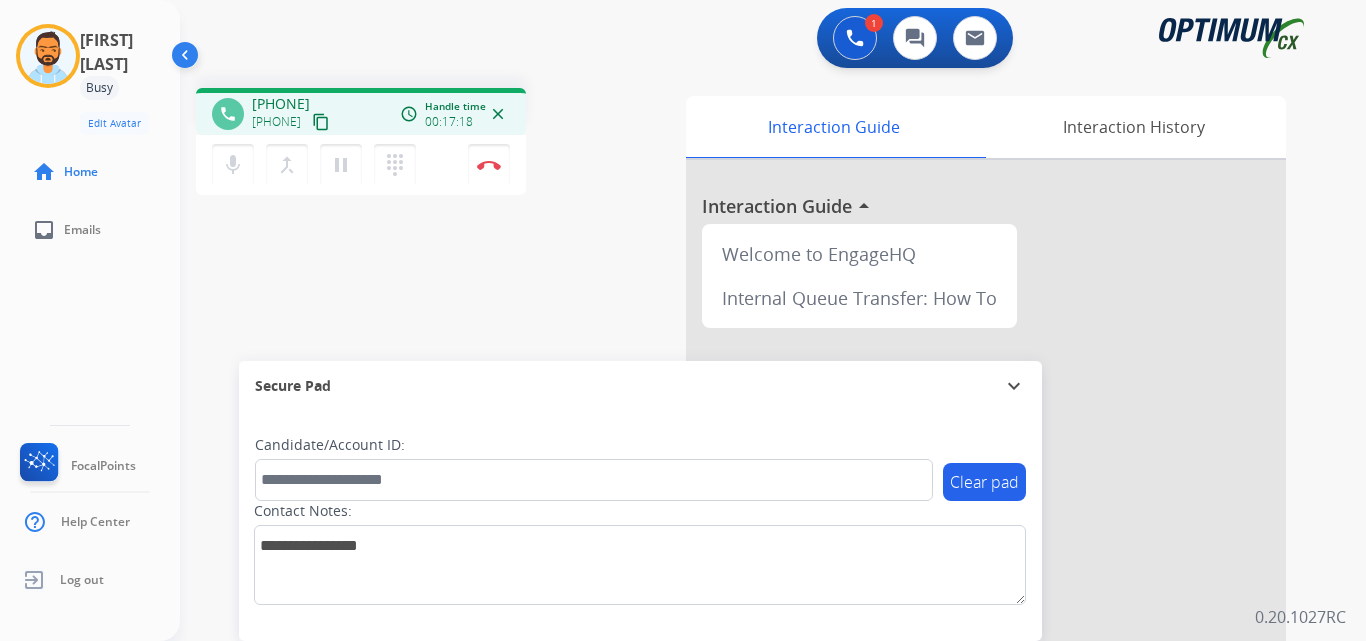 click on "1 Voice Interactions  0  Chat Interactions   0  Email Interactions" at bounding box center [761, 40] 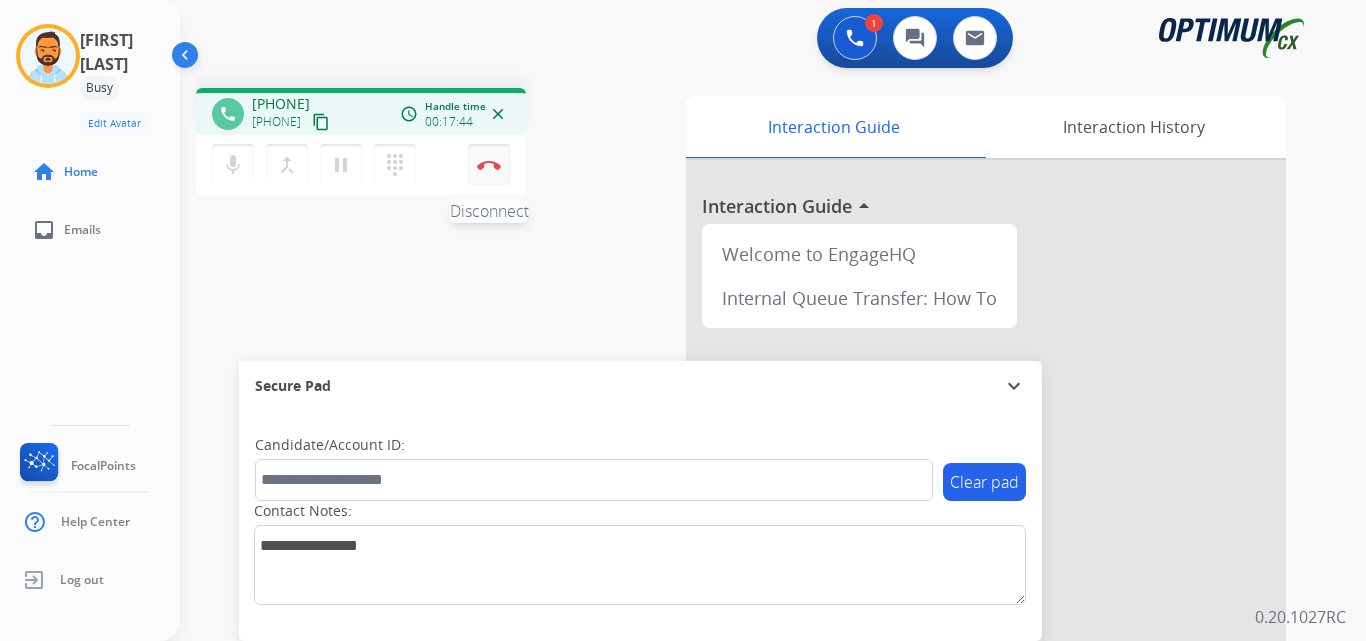click at bounding box center (489, 165) 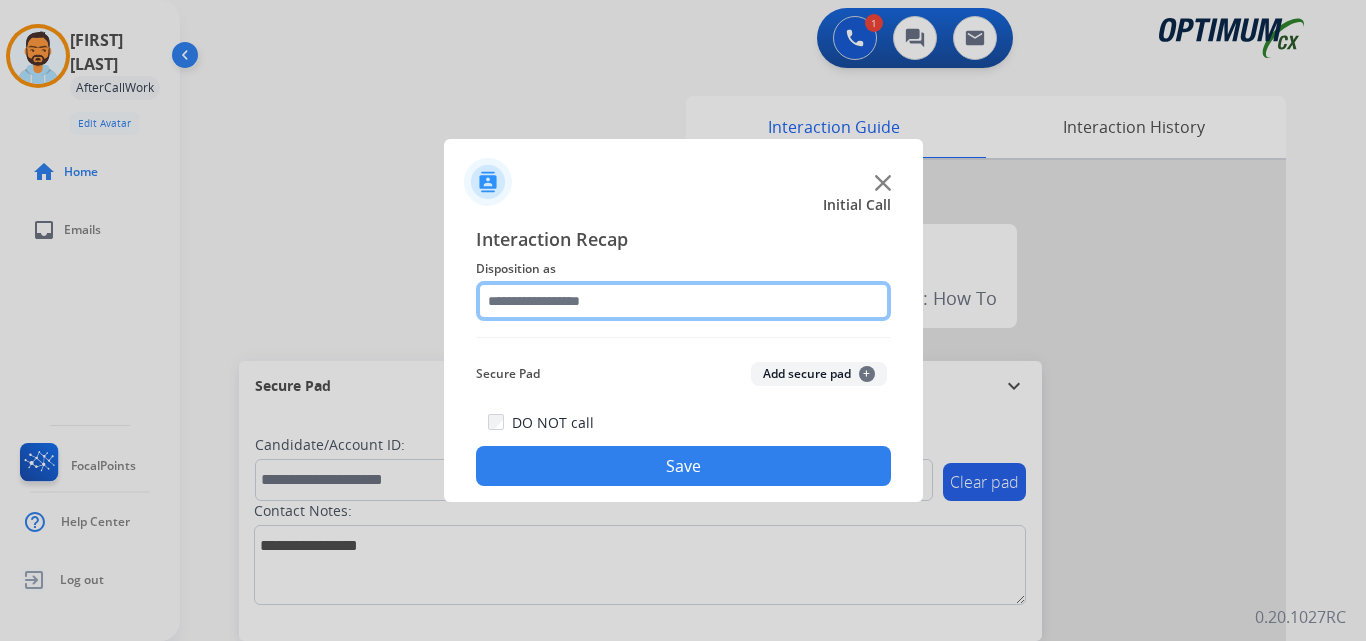 click 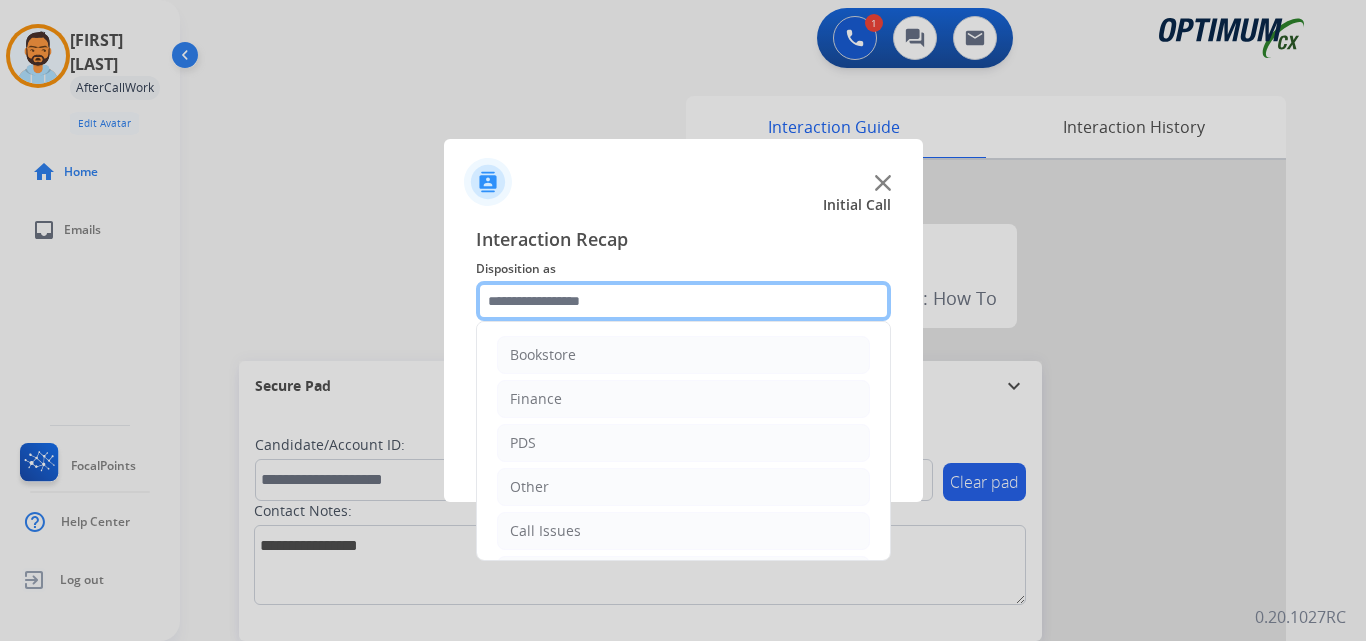 scroll, scrollTop: 136, scrollLeft: 0, axis: vertical 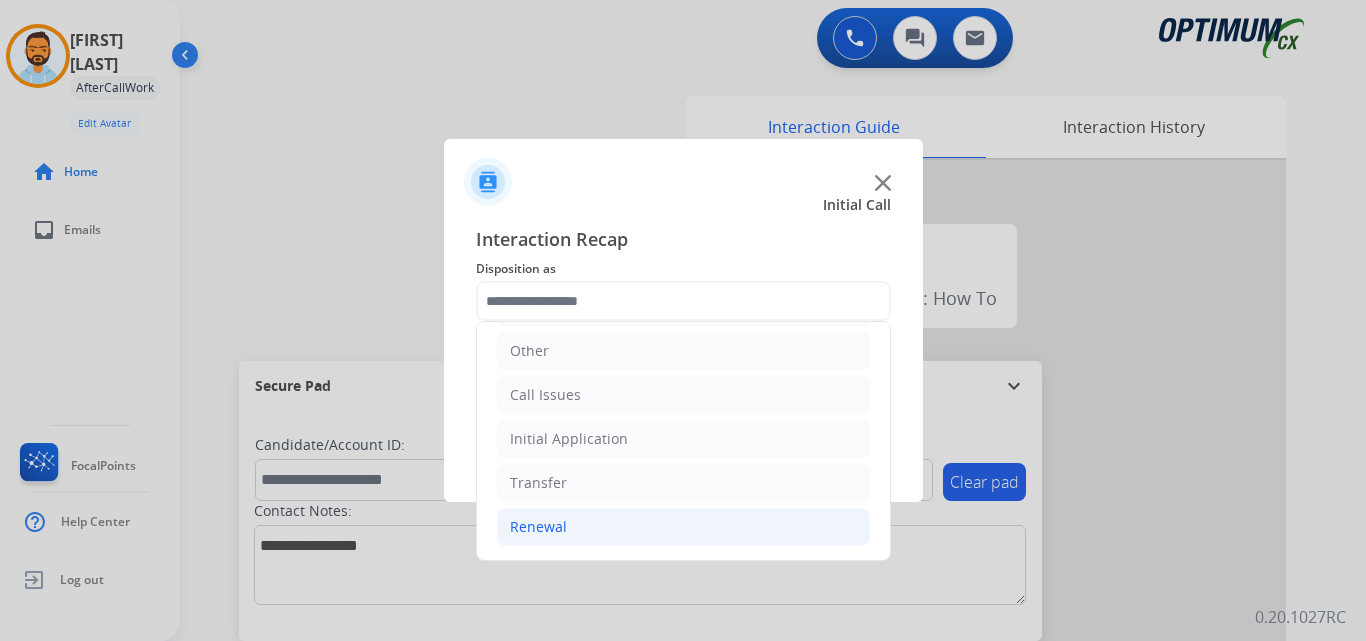 click on "Renewal" 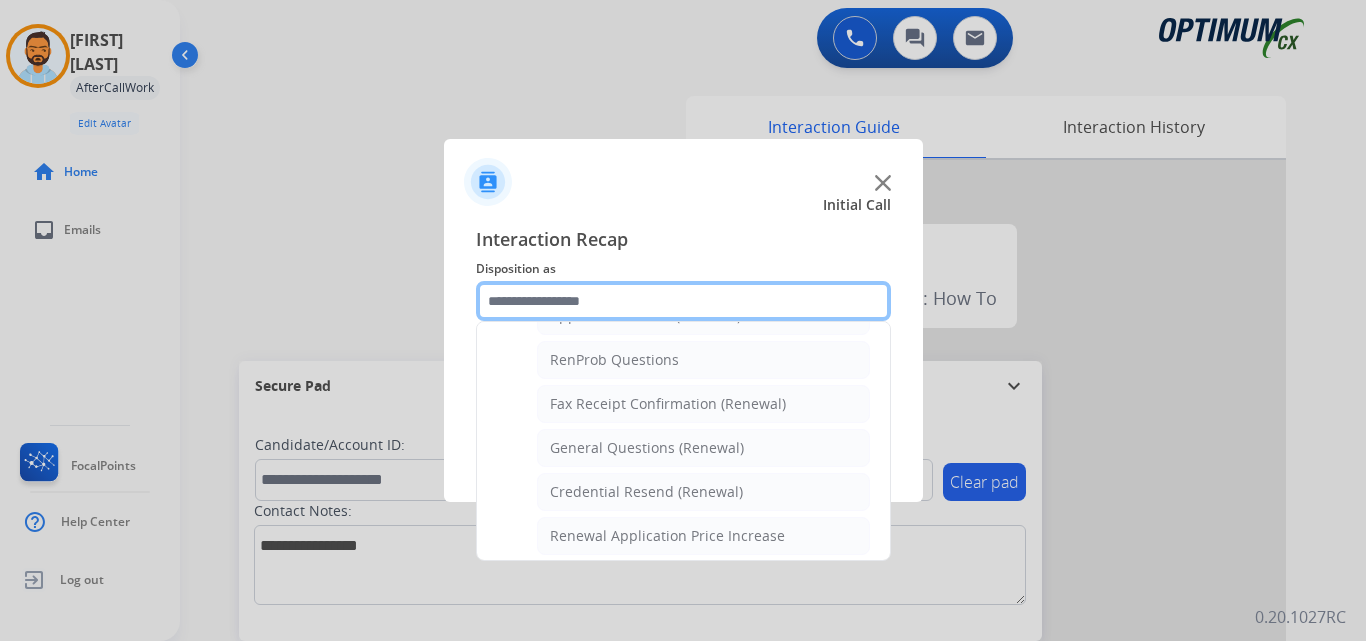 scroll, scrollTop: 572, scrollLeft: 0, axis: vertical 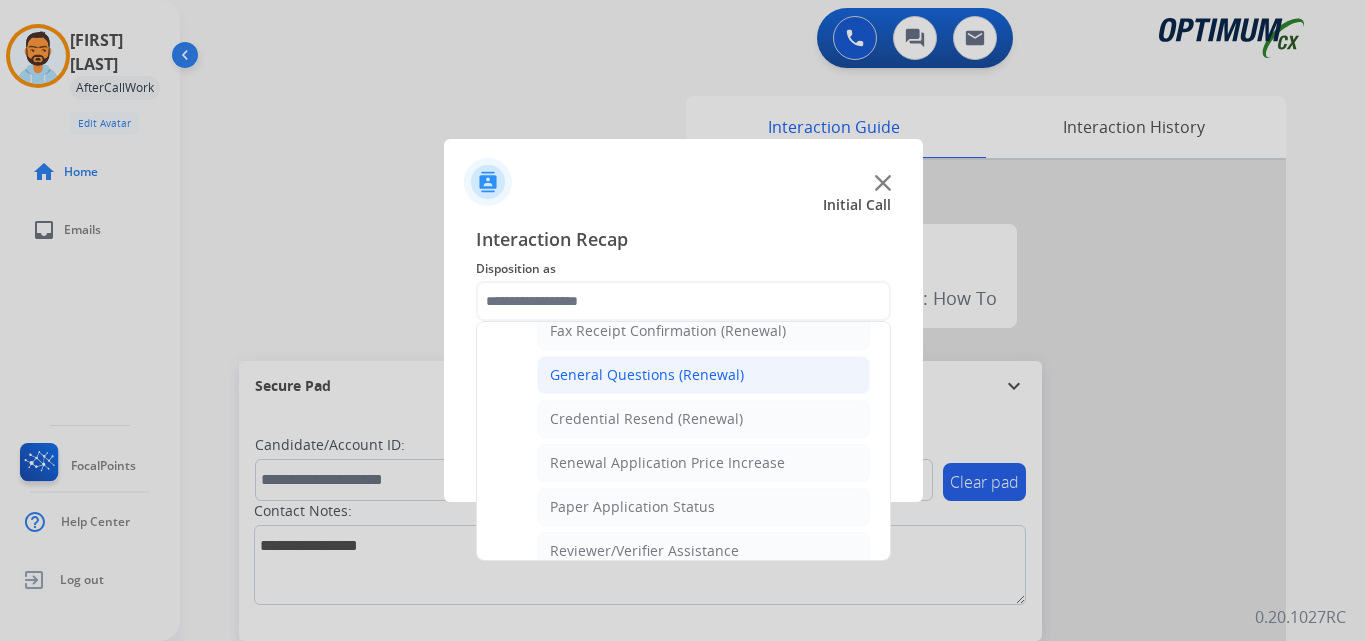 click on "General Questions (Renewal)" 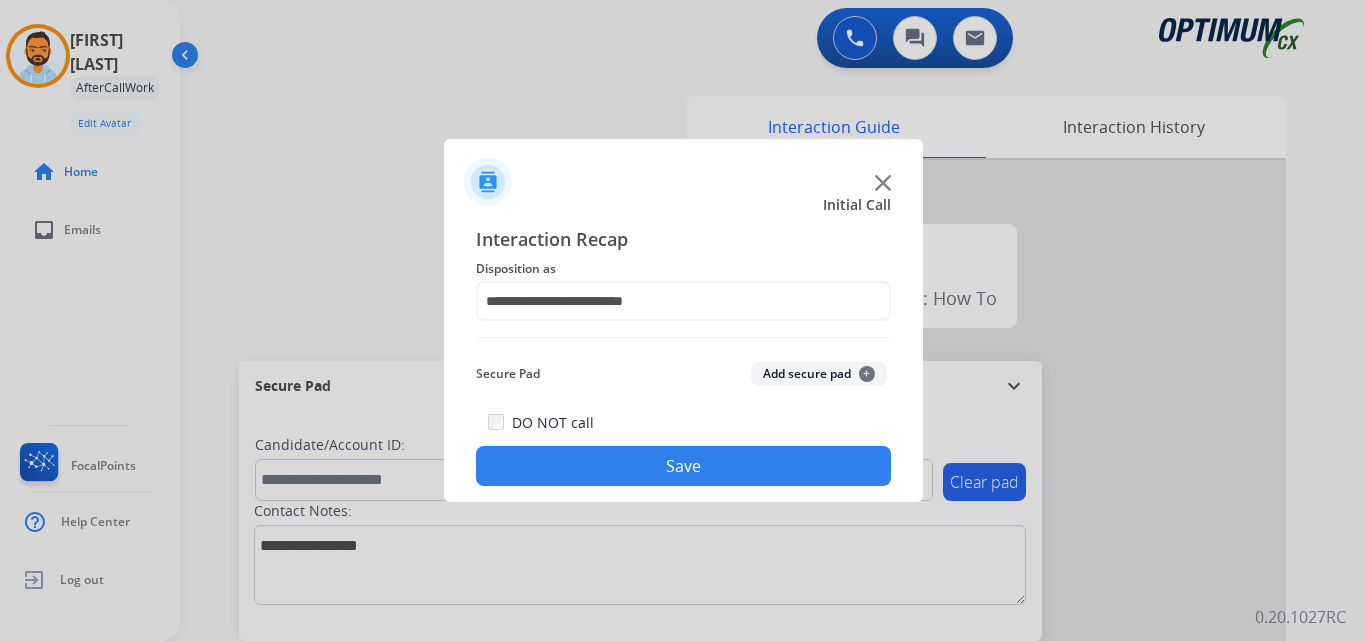 click on "Save" 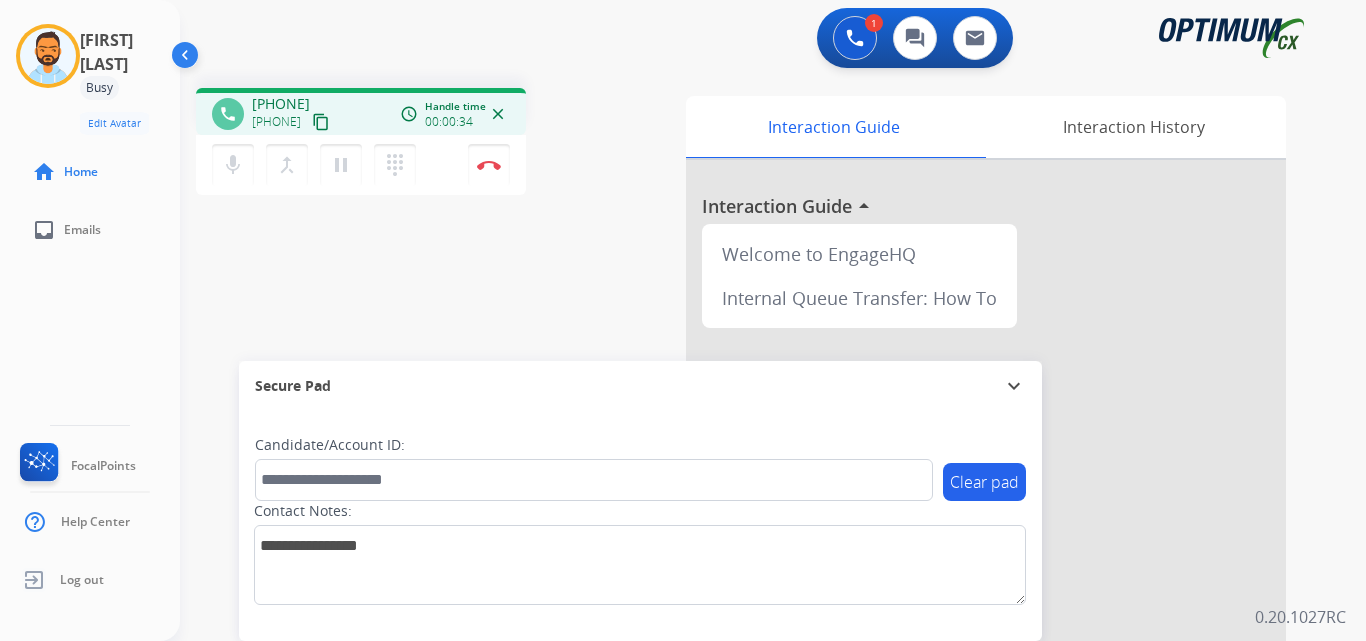 click on "phone [PHONE] [PHONE] content_copy access_time Call metrics Queue   00:11 Hold   00:00 Talk   00:35 Total   00:45 Handle time 00:00:34 close mic Mute merge_type Bridge pause Hold dialpad Dialpad Disconnect swap_horiz Break voice bridge close_fullscreen Connect 3-Way Call merge_type Separate 3-Way Call" at bounding box center (433, 144) 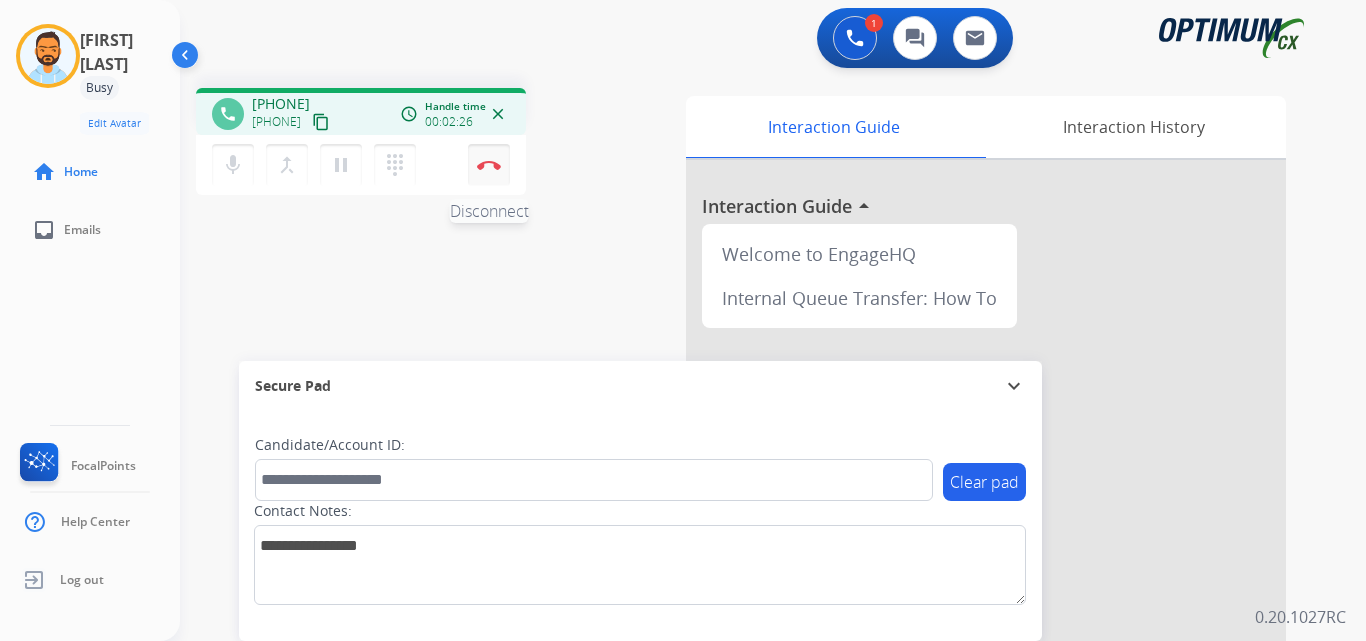 click at bounding box center [489, 165] 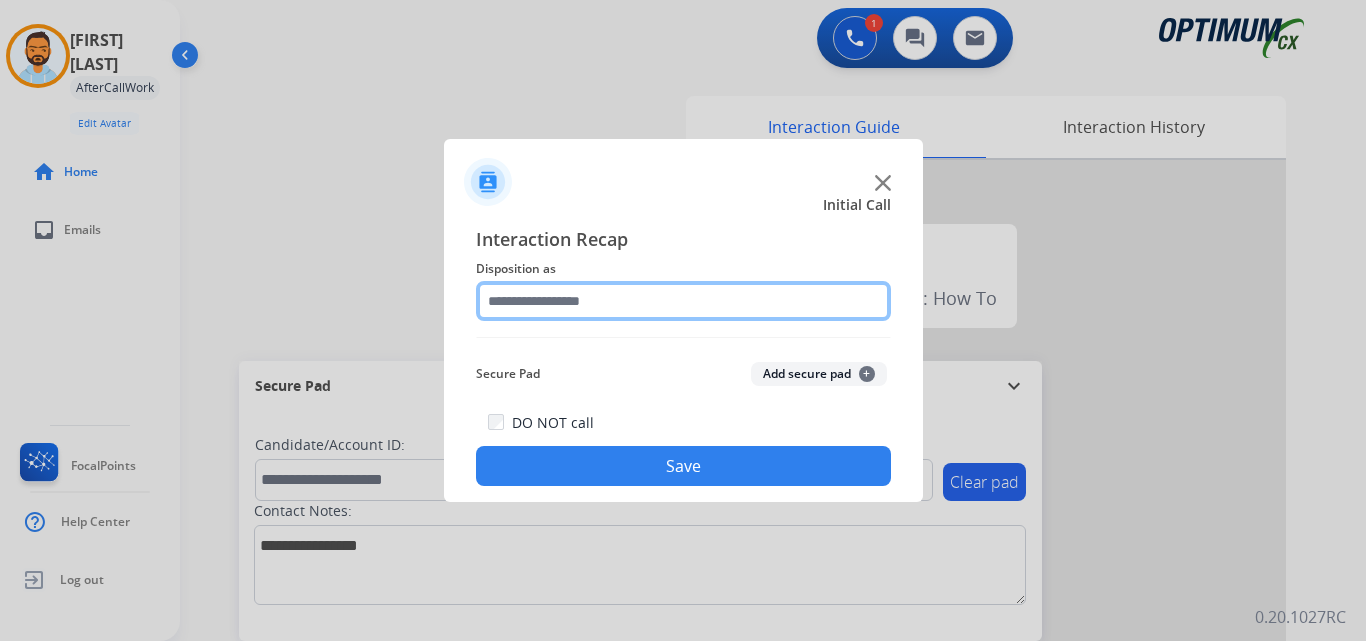 click 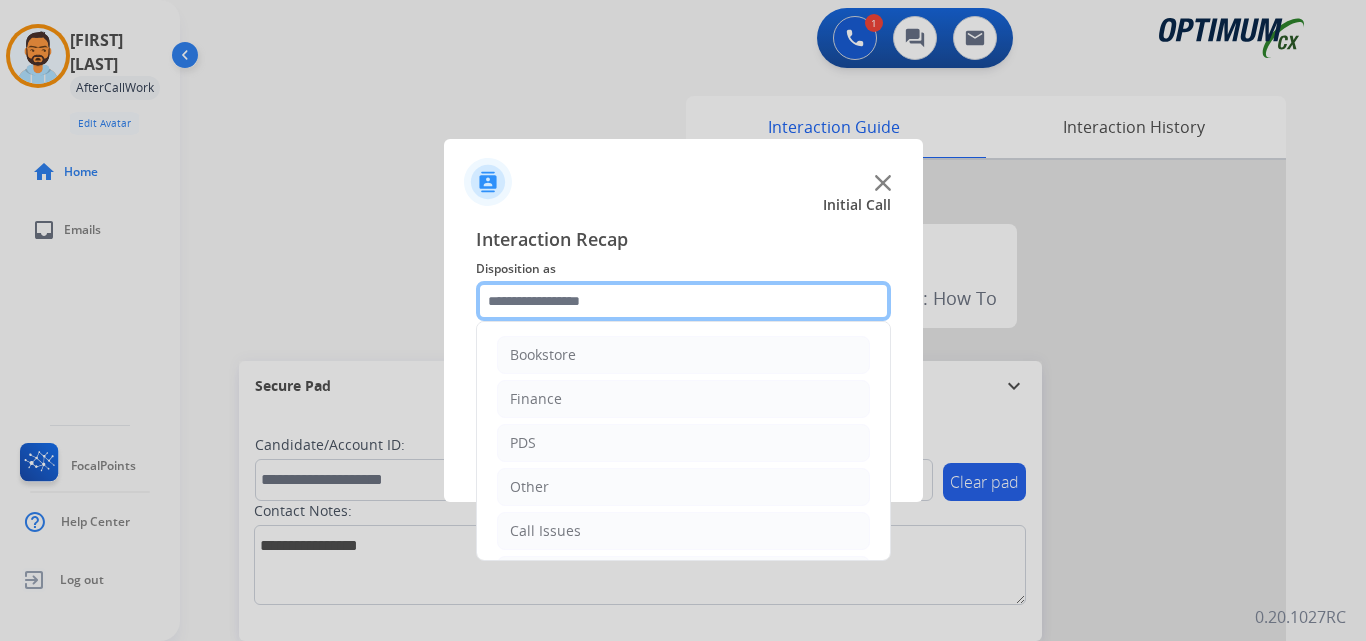 scroll, scrollTop: 136, scrollLeft: 0, axis: vertical 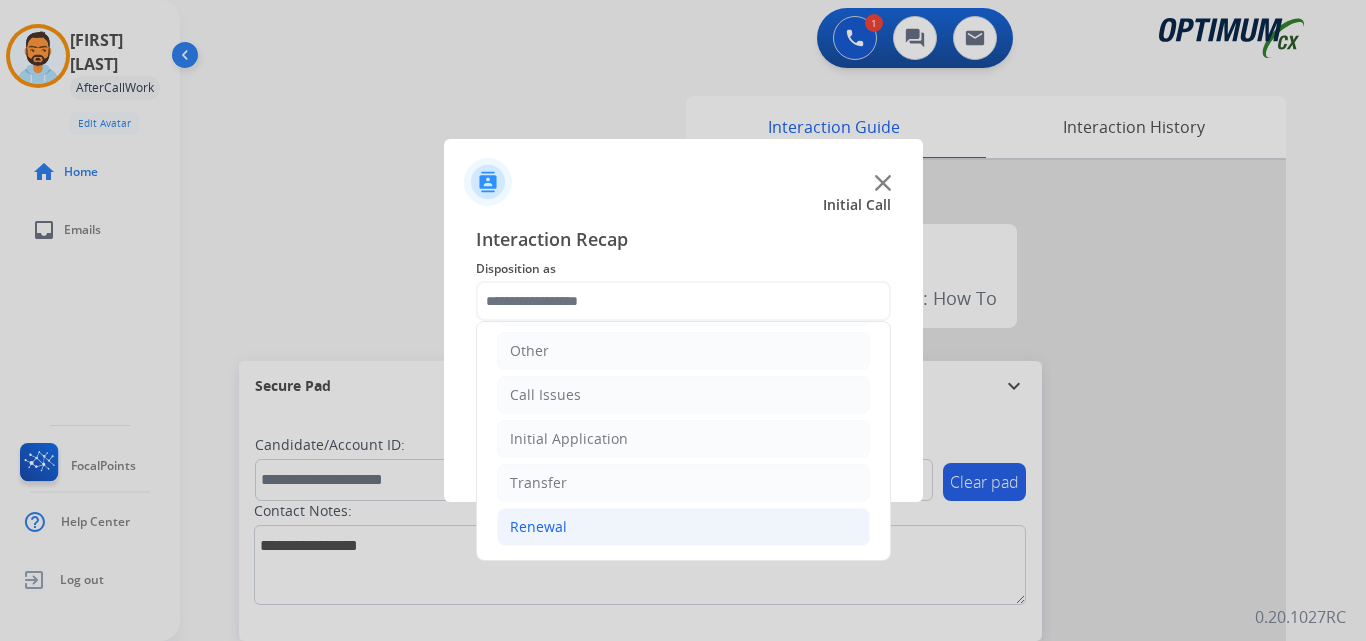 click on "Renewal" 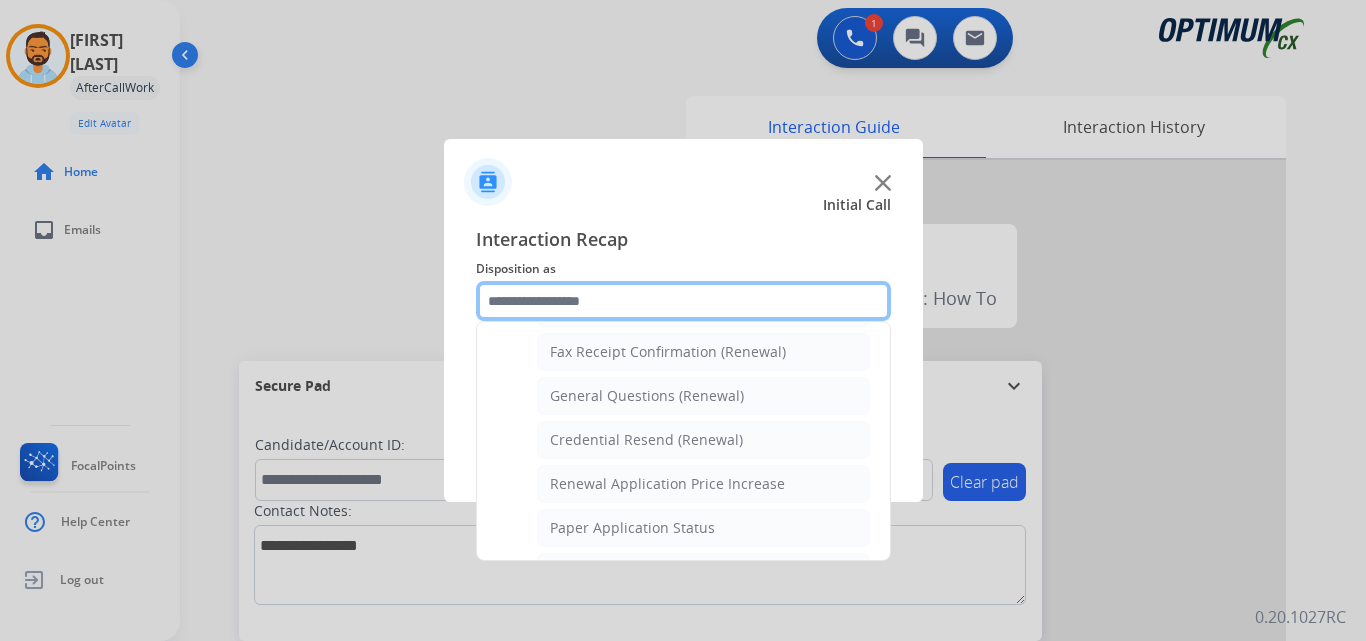 scroll, scrollTop: 553, scrollLeft: 0, axis: vertical 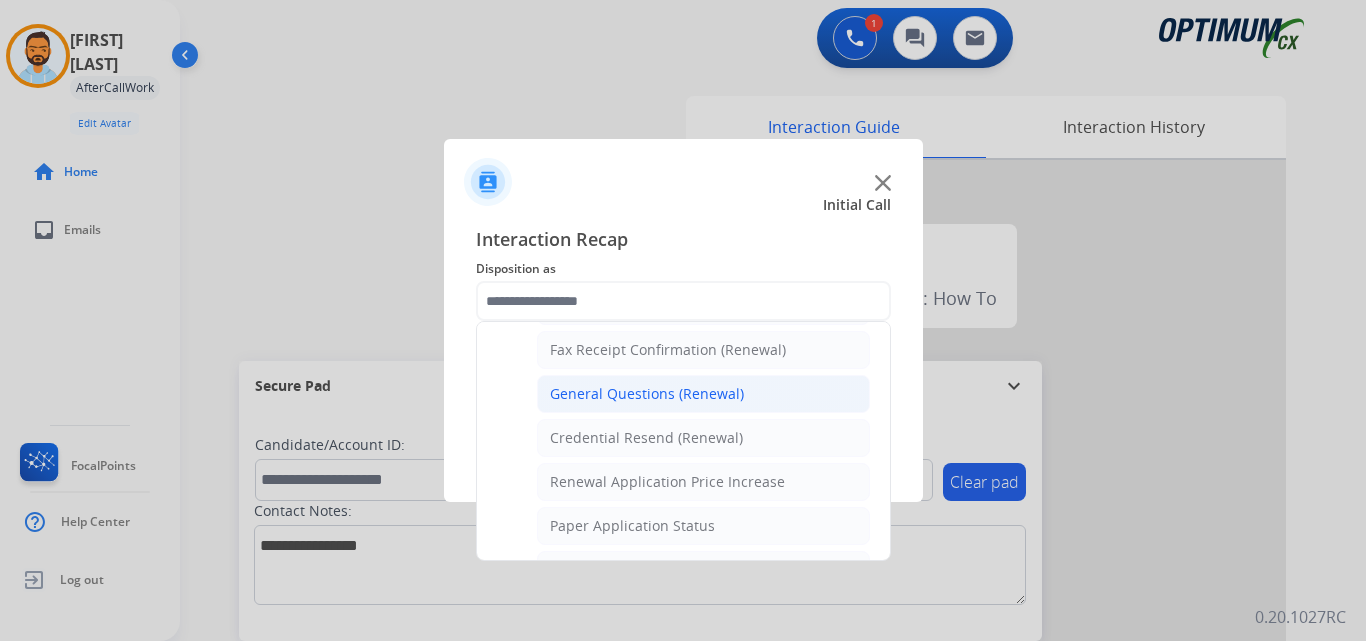 click on "General Questions (Renewal)" 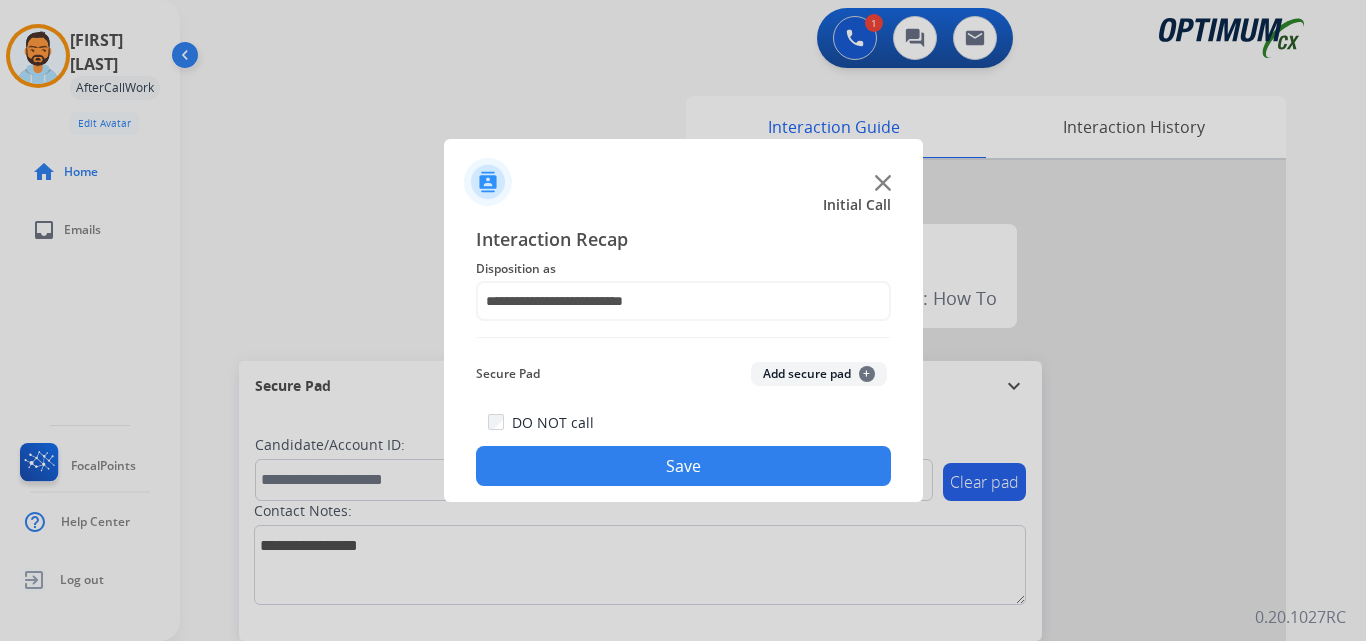 click on "Save" 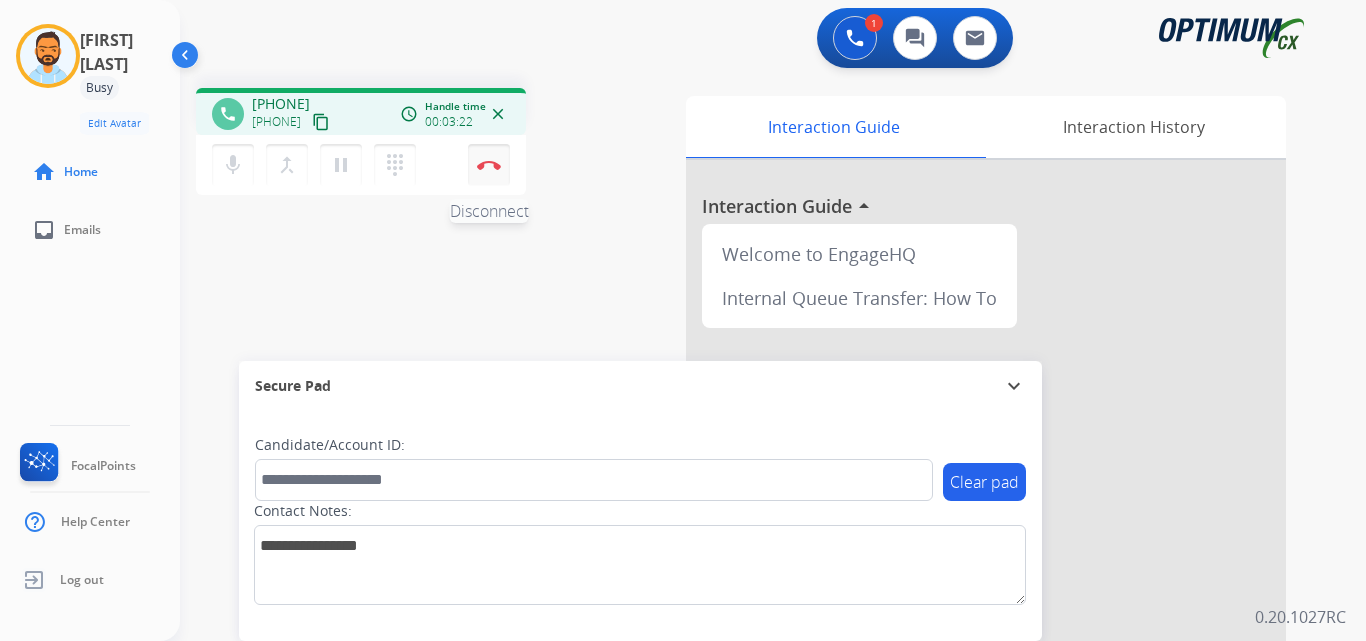 click on "Disconnect" at bounding box center [489, 165] 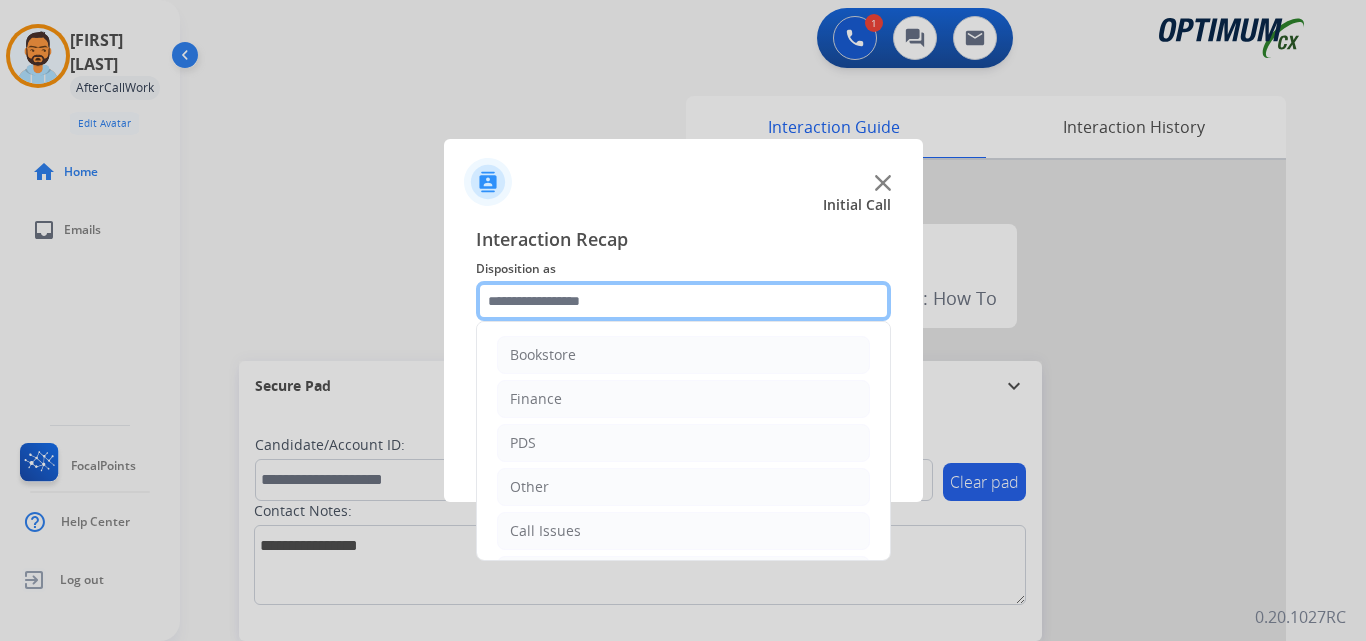 click 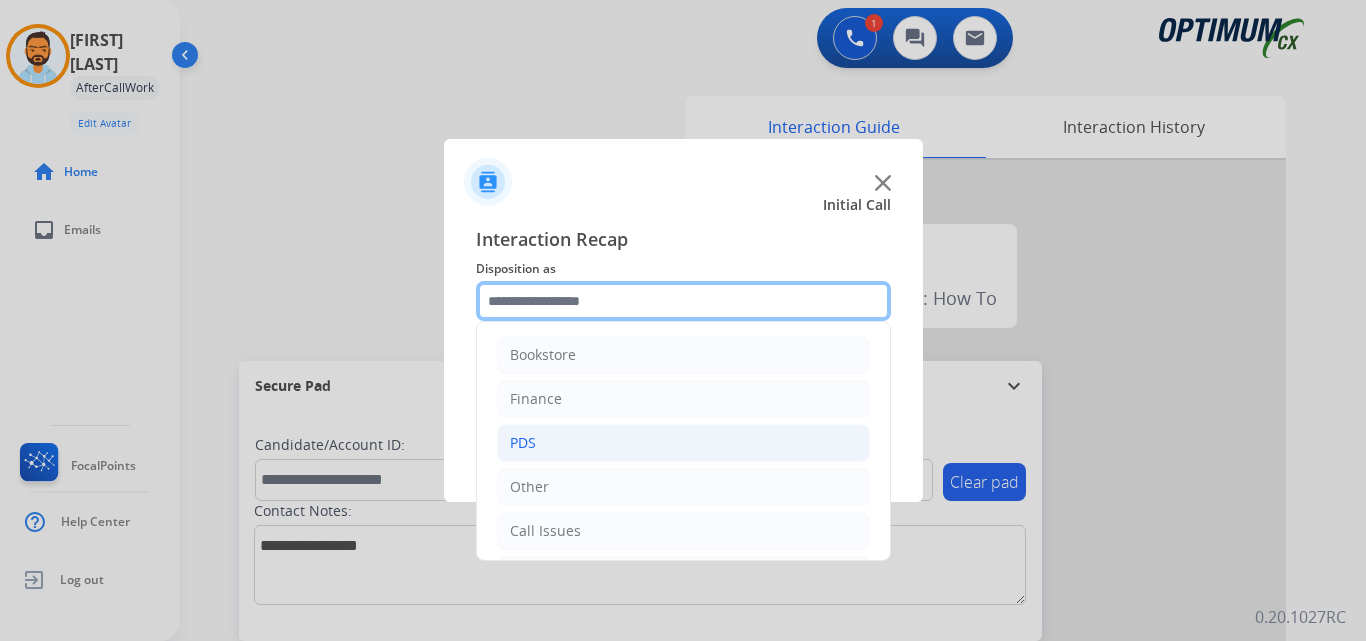scroll, scrollTop: 136, scrollLeft: 0, axis: vertical 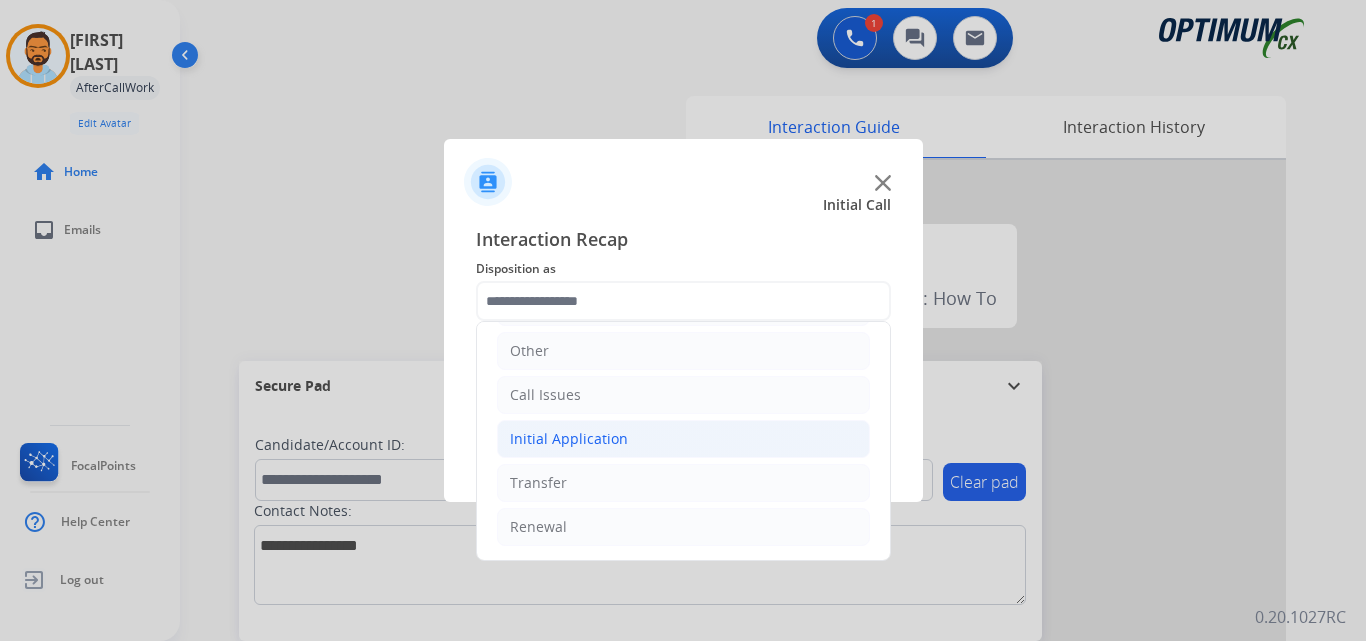 click on "Initial Application" 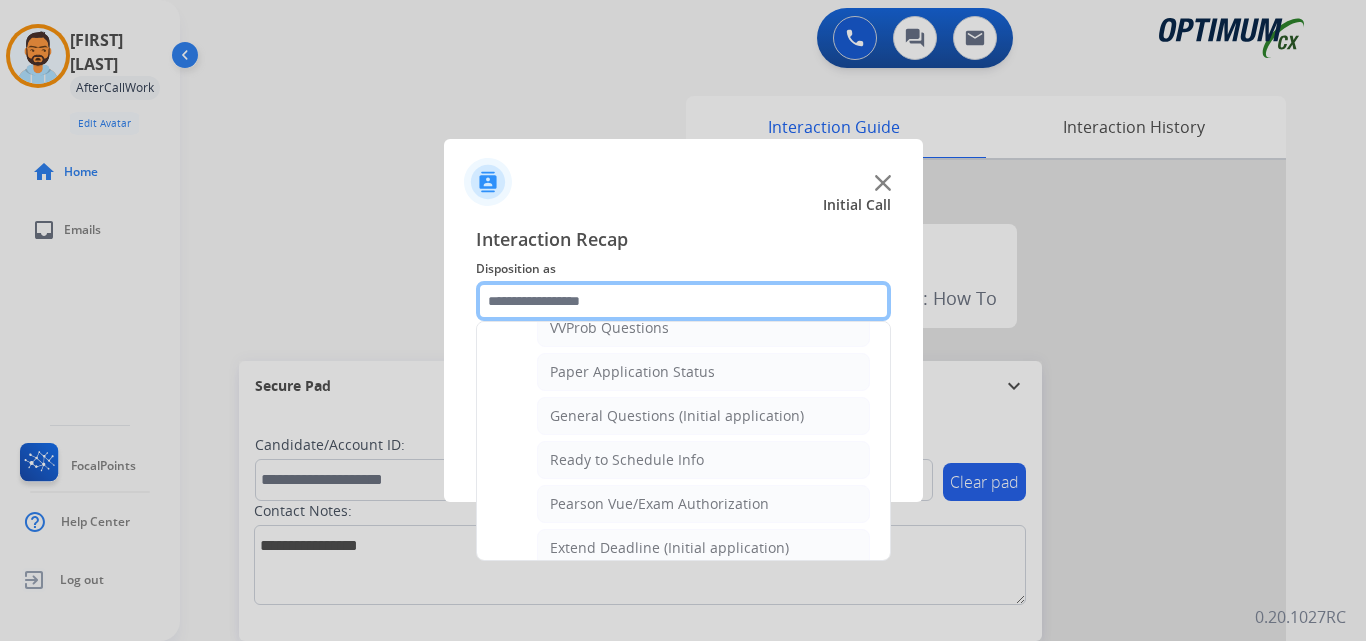 scroll, scrollTop: 1097, scrollLeft: 0, axis: vertical 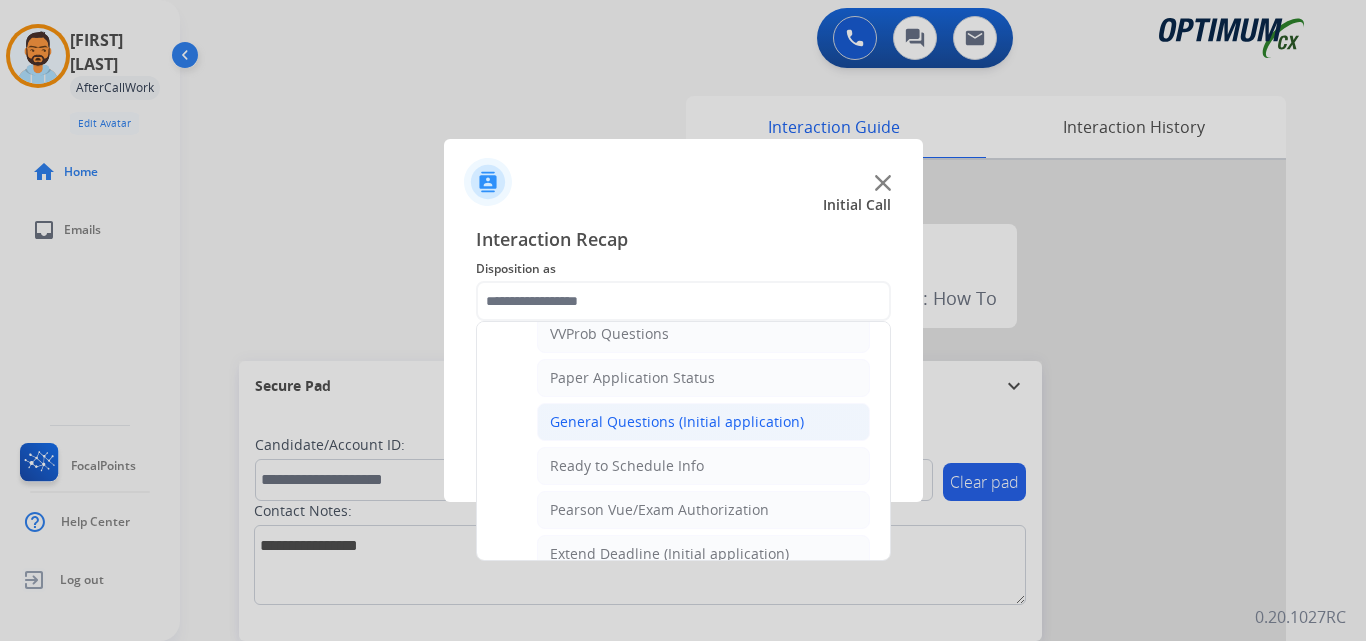 click on "General Questions (Initial application)" 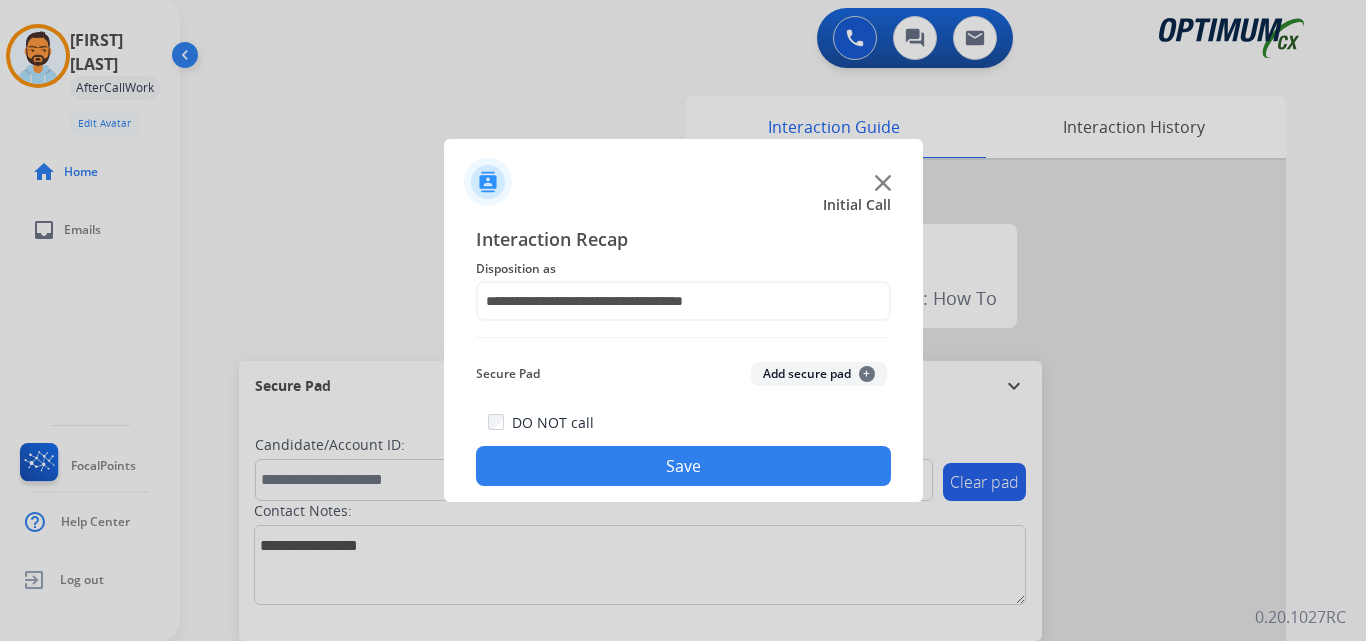 click on "Save" 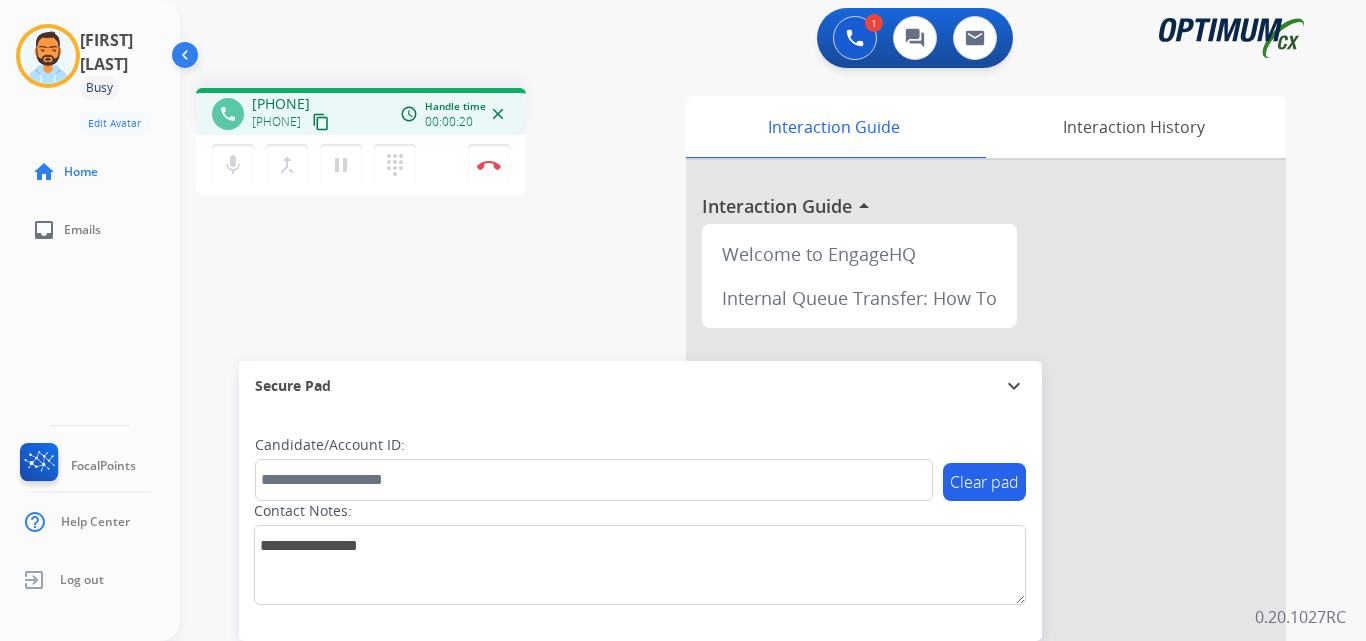 click on "1 Voice Interactions  0  Chat Interactions   0  Email Interactions" at bounding box center (761, 40) 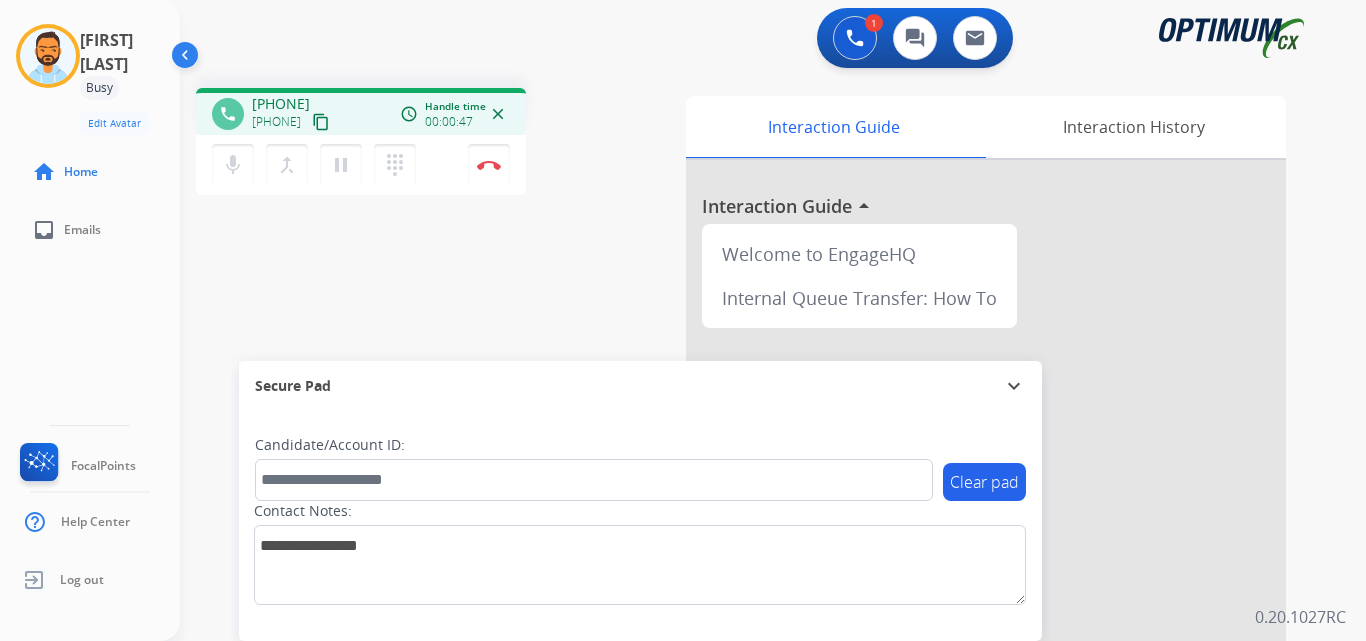 click on "phone [PHONE] [PHONE] content_copy access_time Call metrics Queue   00:11 Hold   00:00 Talk   00:48 Total   00:58 Handle time 00:00:47 close mic Mute merge_type Bridge pause Hold dialpad Dialpad Disconnect swap_horiz Break voice bridge close_fullscreen Connect 3-Way Call merge_type Separate 3-Way Call" at bounding box center (433, 144) 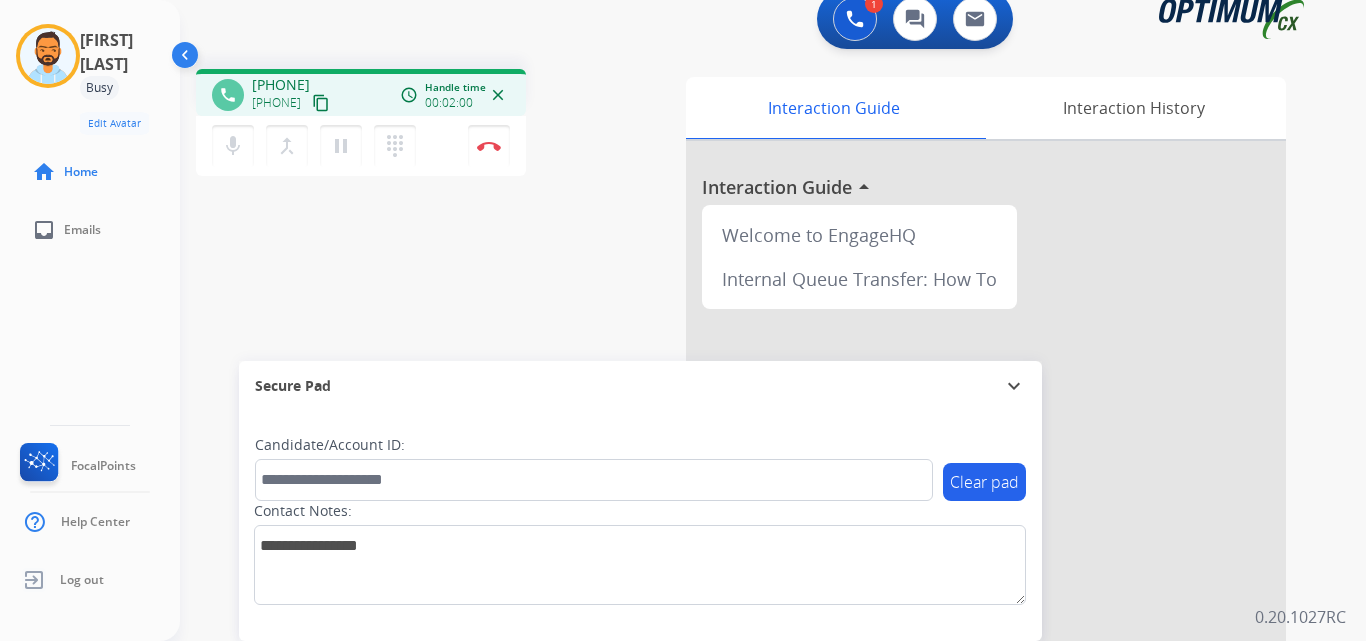 scroll, scrollTop: 38, scrollLeft: 0, axis: vertical 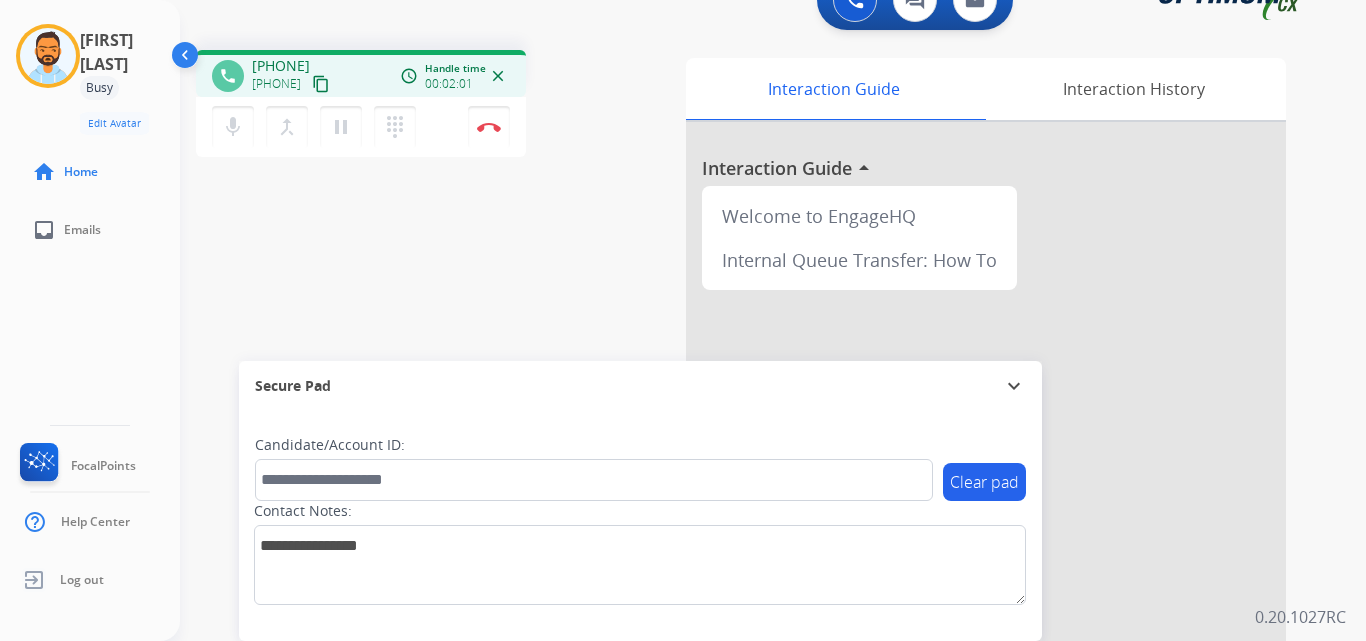 click on "phone [PHONE] [PHONE] content_copy access_time Call metrics Queue   00:11 Hold   00:00 Talk   02:02 Total   02:12 Handle time 00:02:01 close mic Mute merge_type Bridge pause Hold dialpad Dialpad Disconnect swap_horiz Break voice bridge close_fullscreen Connect 3-Way Call merge_type Separate 3-Way Call" at bounding box center (433, 106) 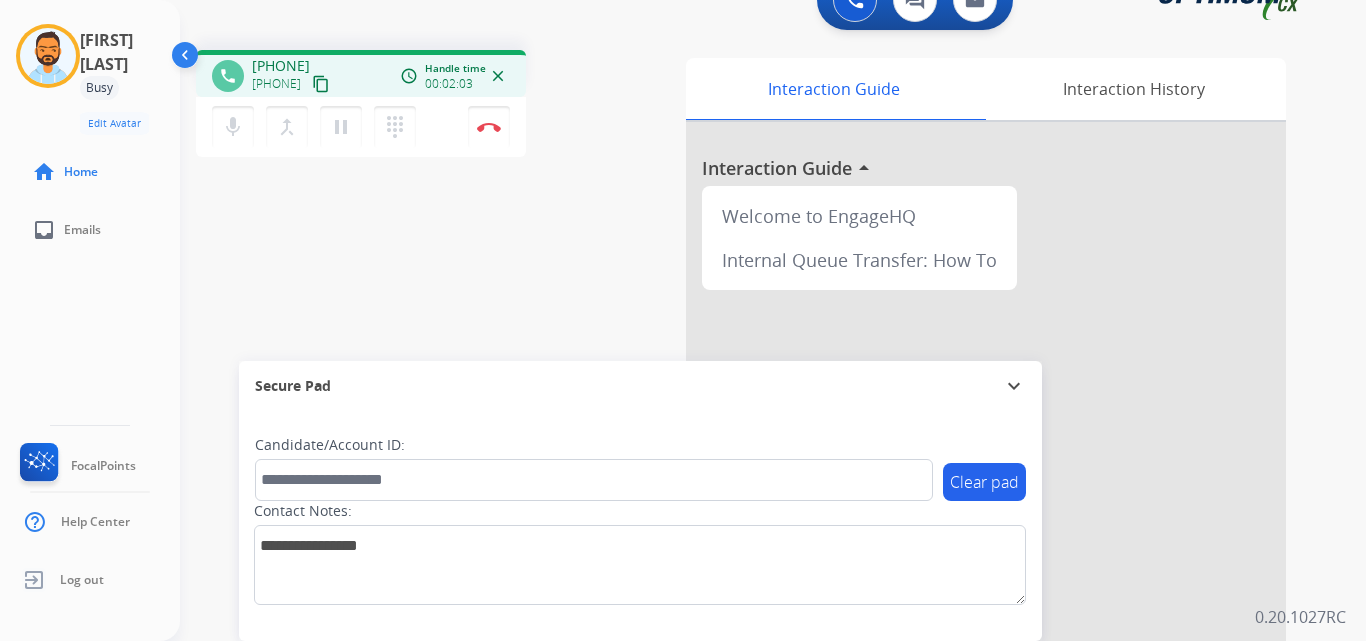 scroll, scrollTop: 0, scrollLeft: 0, axis: both 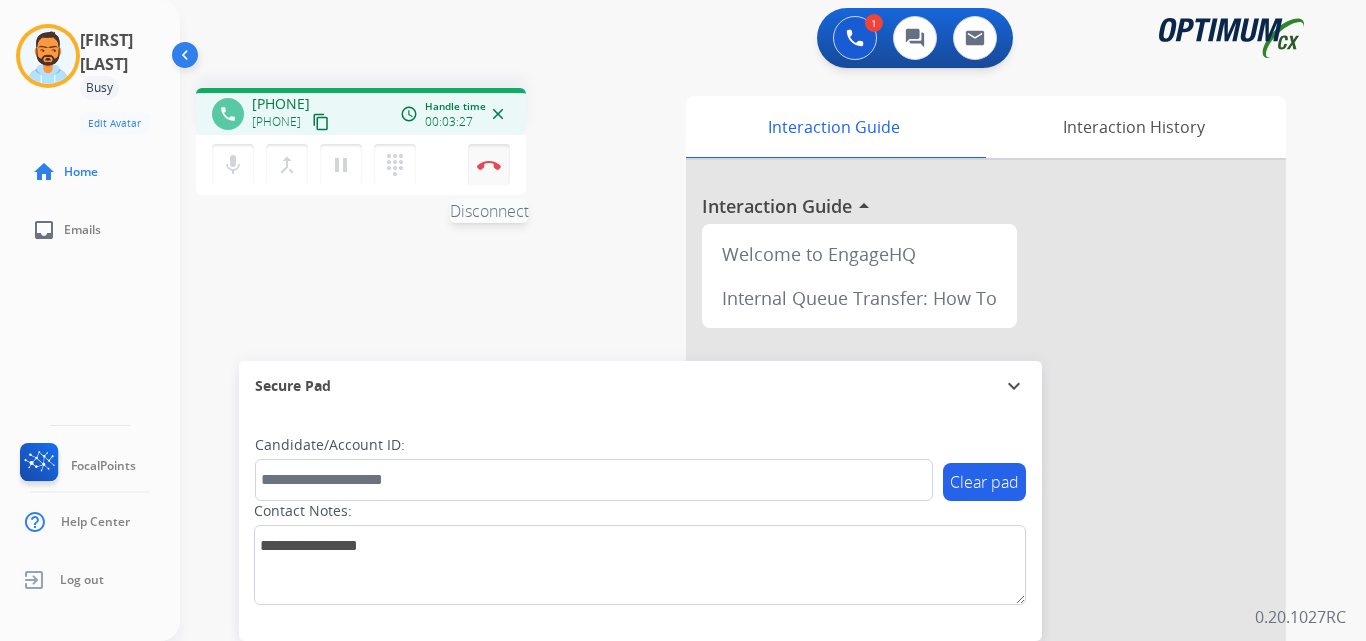 click at bounding box center (489, 165) 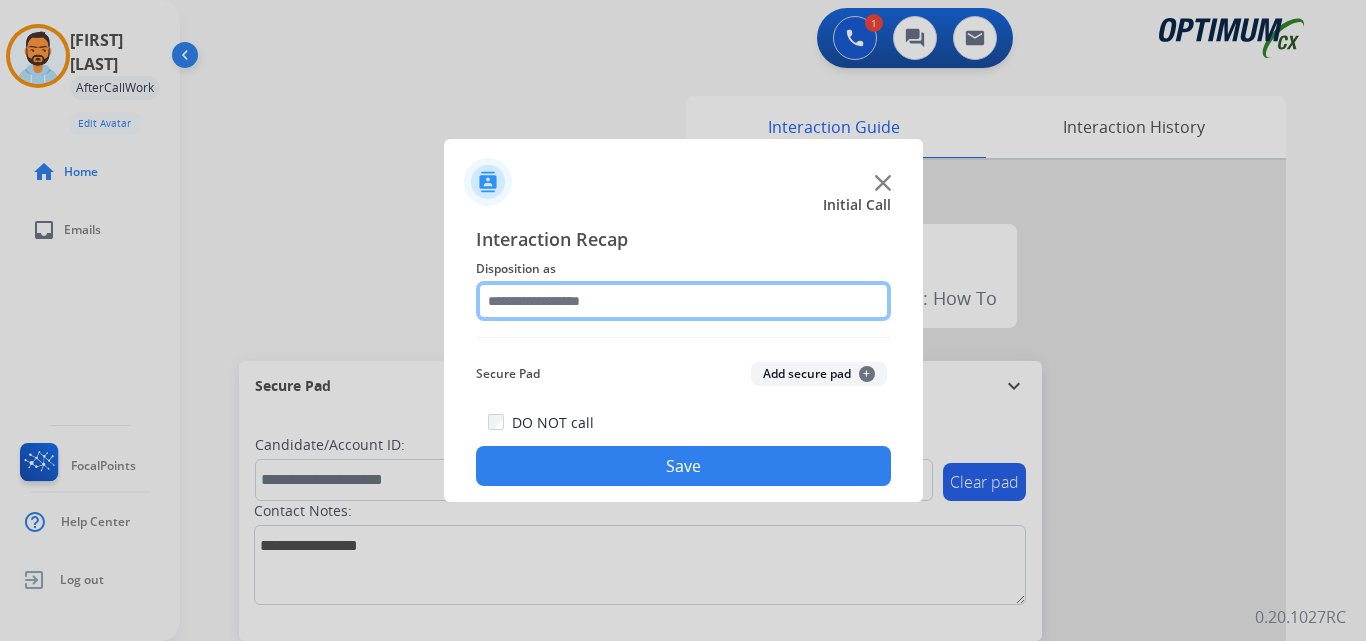 click 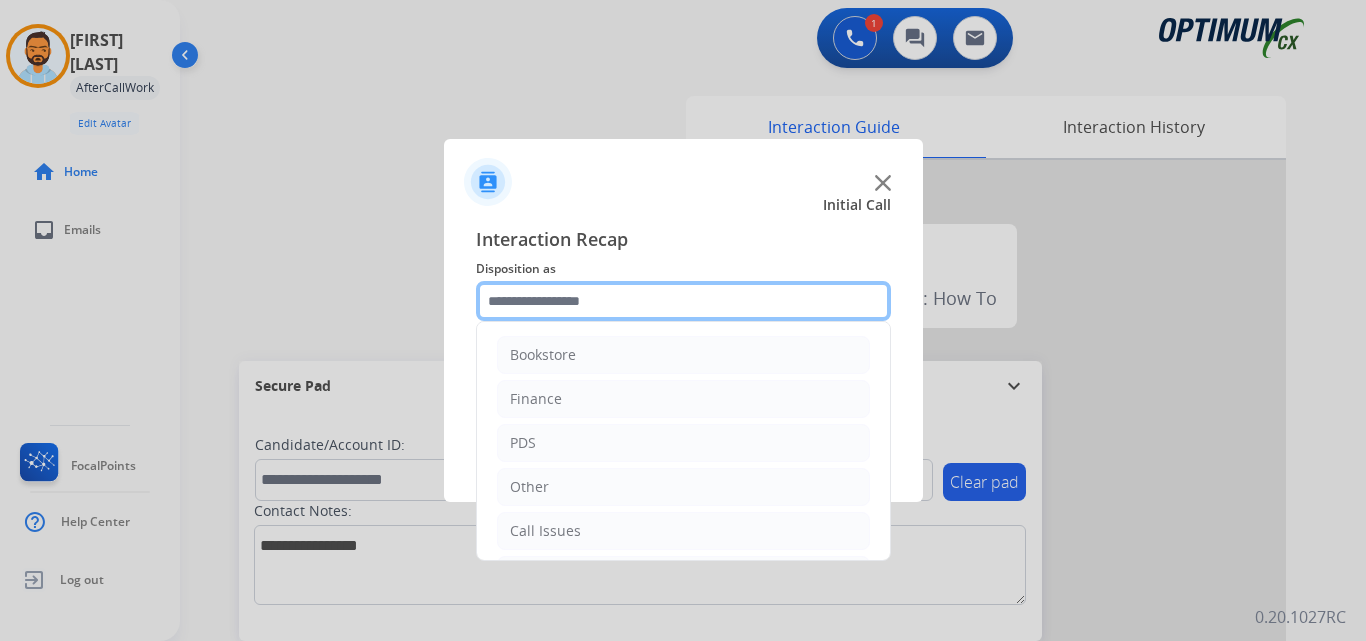 scroll, scrollTop: 136, scrollLeft: 0, axis: vertical 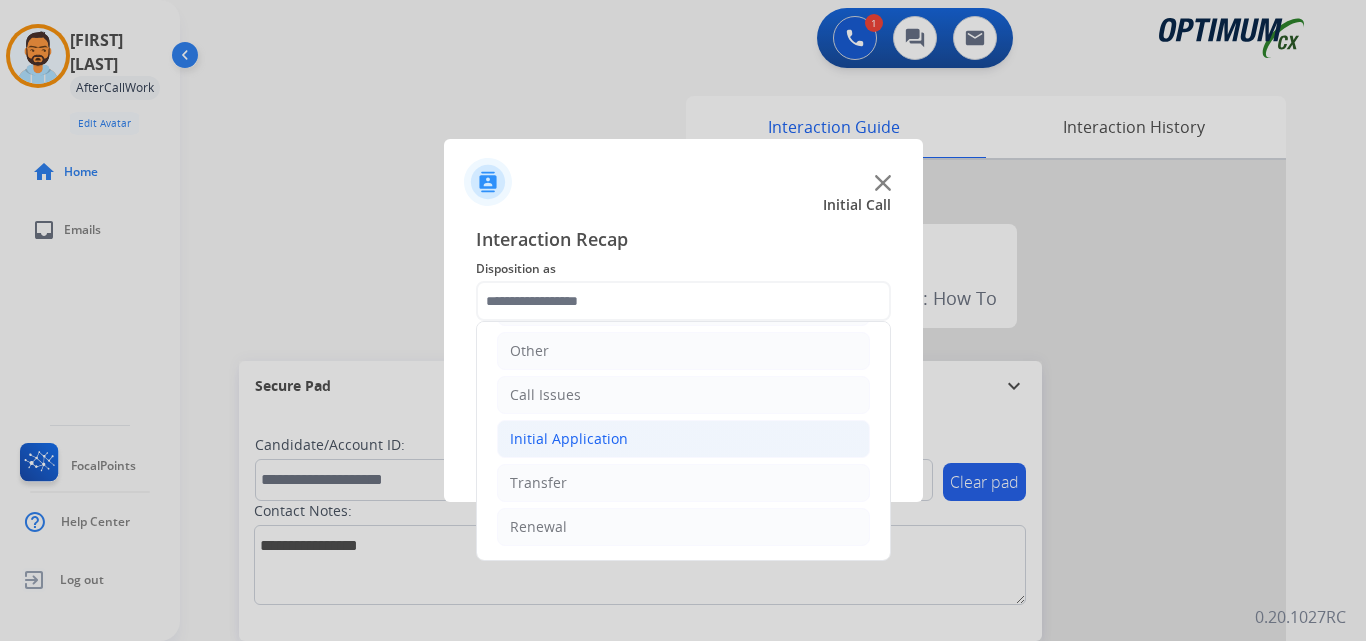 click on "Initial Application" 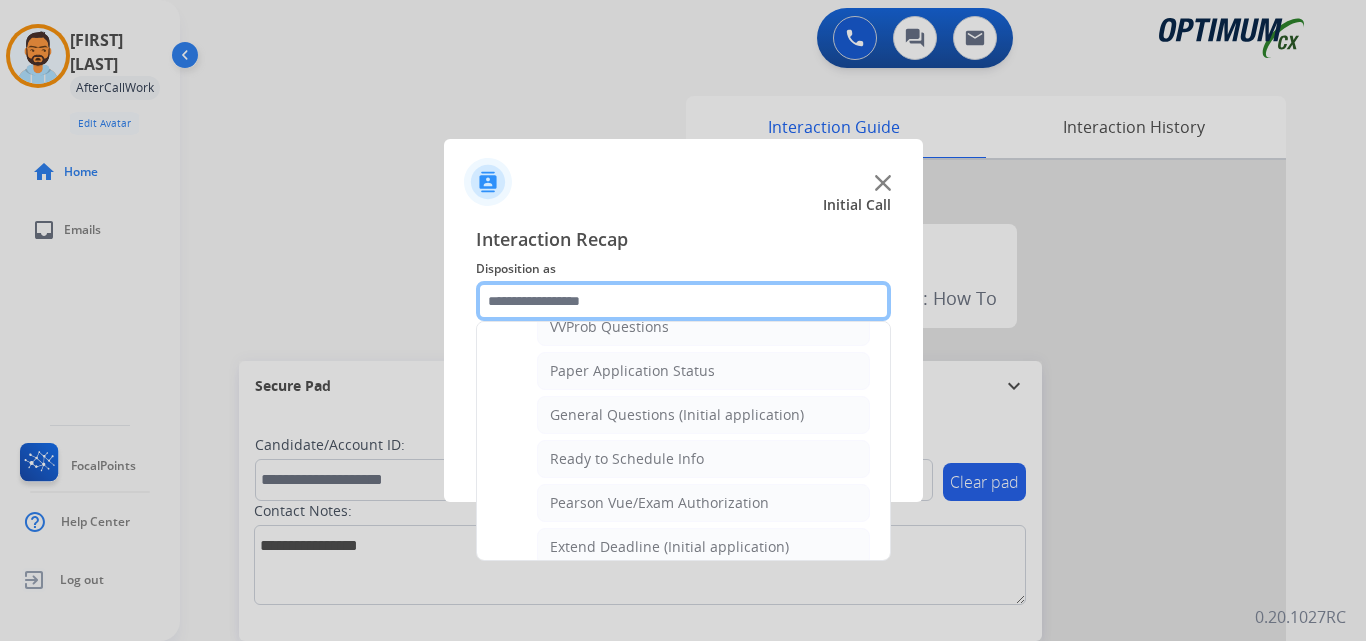 scroll, scrollTop: 1107, scrollLeft: 0, axis: vertical 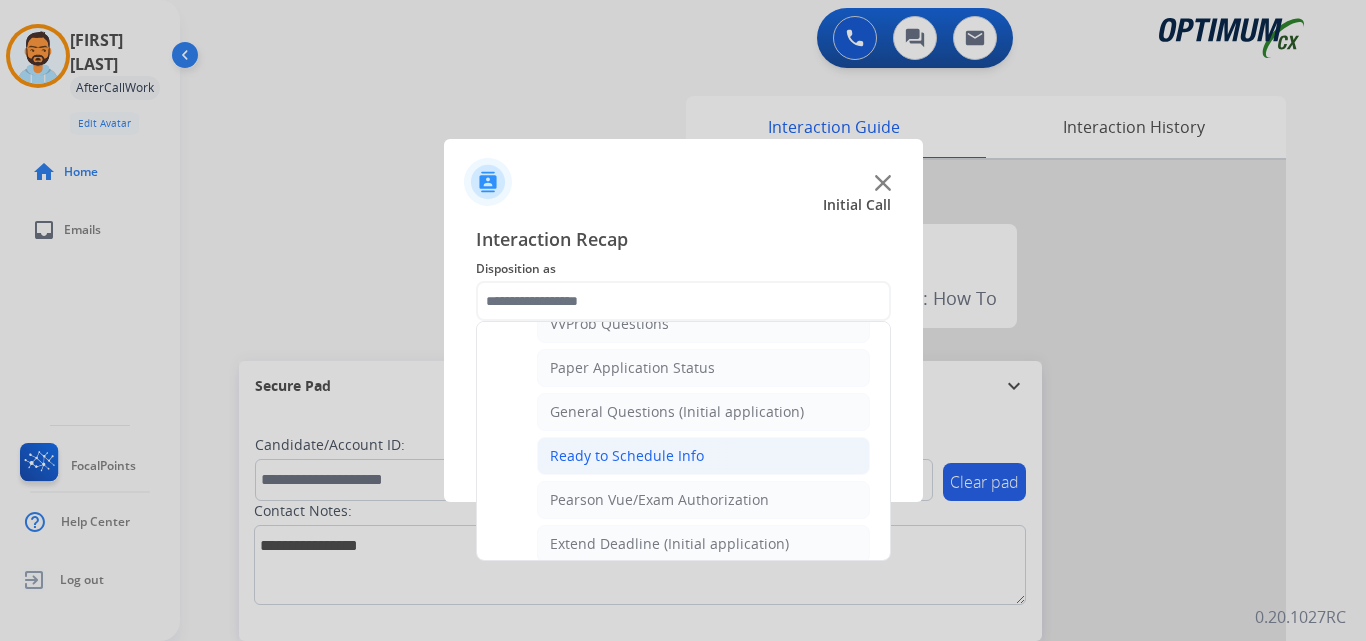 click on "Ready to Schedule Info" 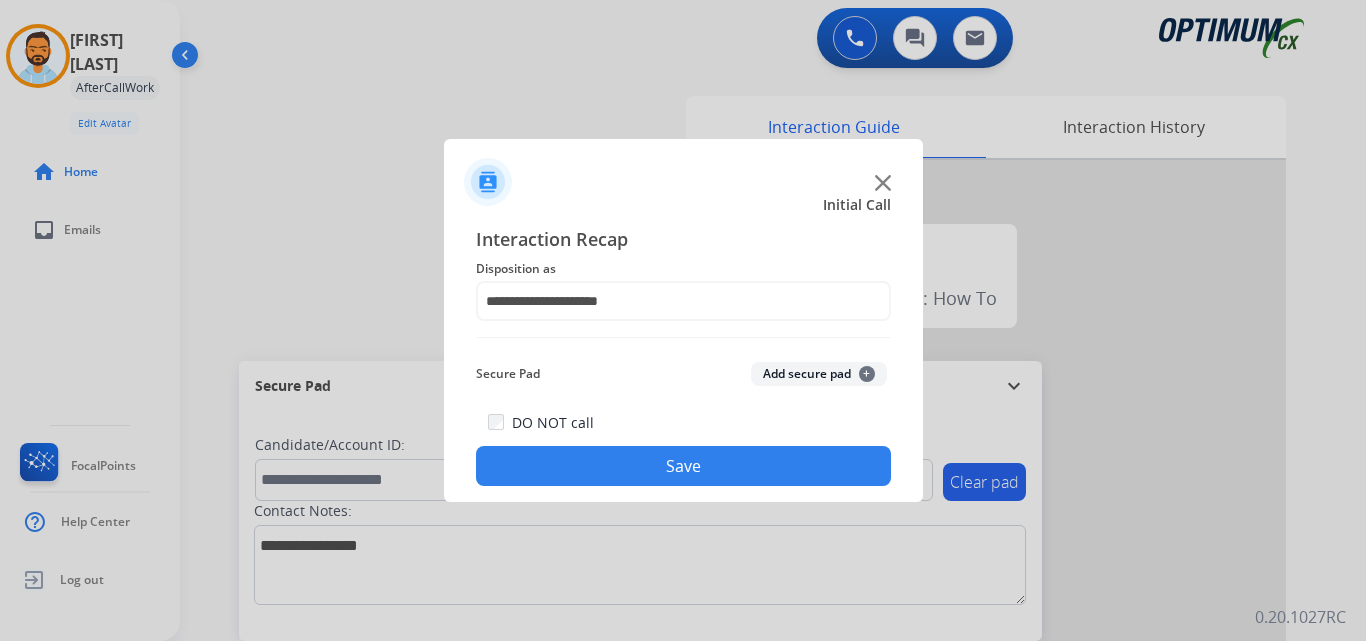 click on "Save" 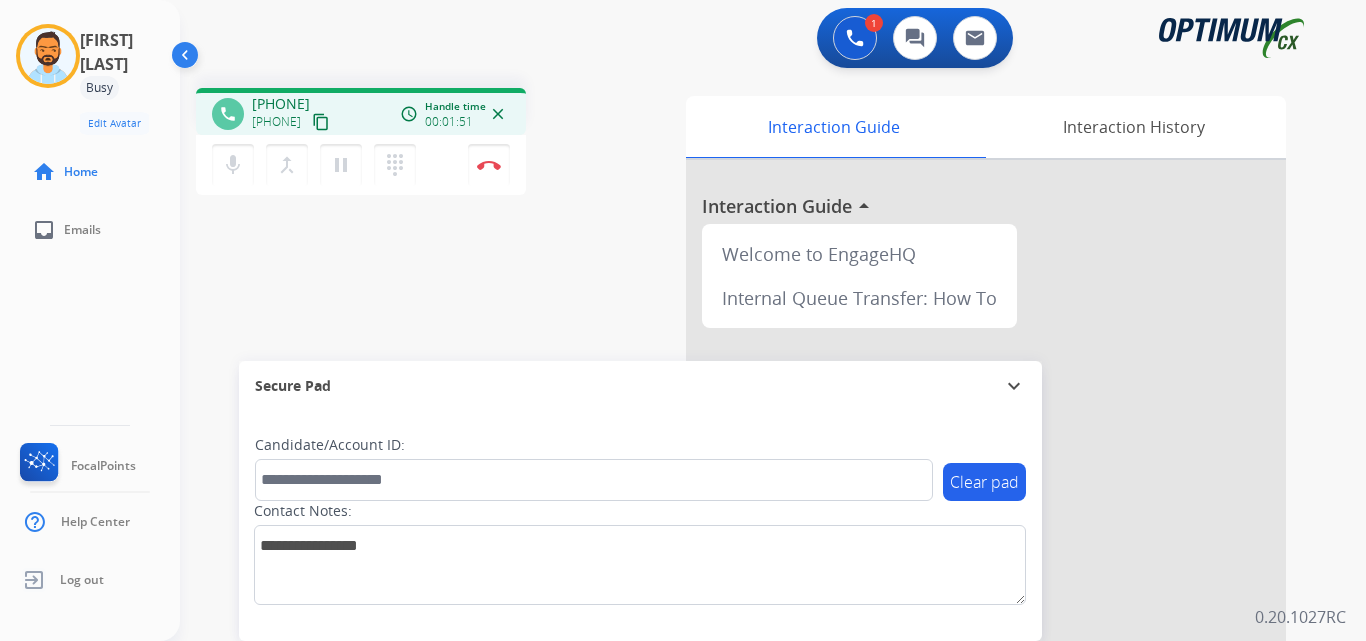 click on "phone [PHONE] [PHONE] content_copy access_time Call metrics Queue   00:05 Hold   00:28 Talk   01:17 Total   01:49 Handle time 00:01:51 close mic Mute merge_type Bridge pause Hold dialpad Dialpad Disconnect swap_horiz Break voice bridge close_fullscreen Connect 3-Way Call merge_type Separate 3-Way Call  Interaction Guide   Interaction History  Interaction Guide arrow_drop_up  Welcome to EngageHQ   Internal Queue Transfer: How To  Secure Pad expand_more Clear pad Candidate/Account ID: Contact Notes:" at bounding box center (749, 489) 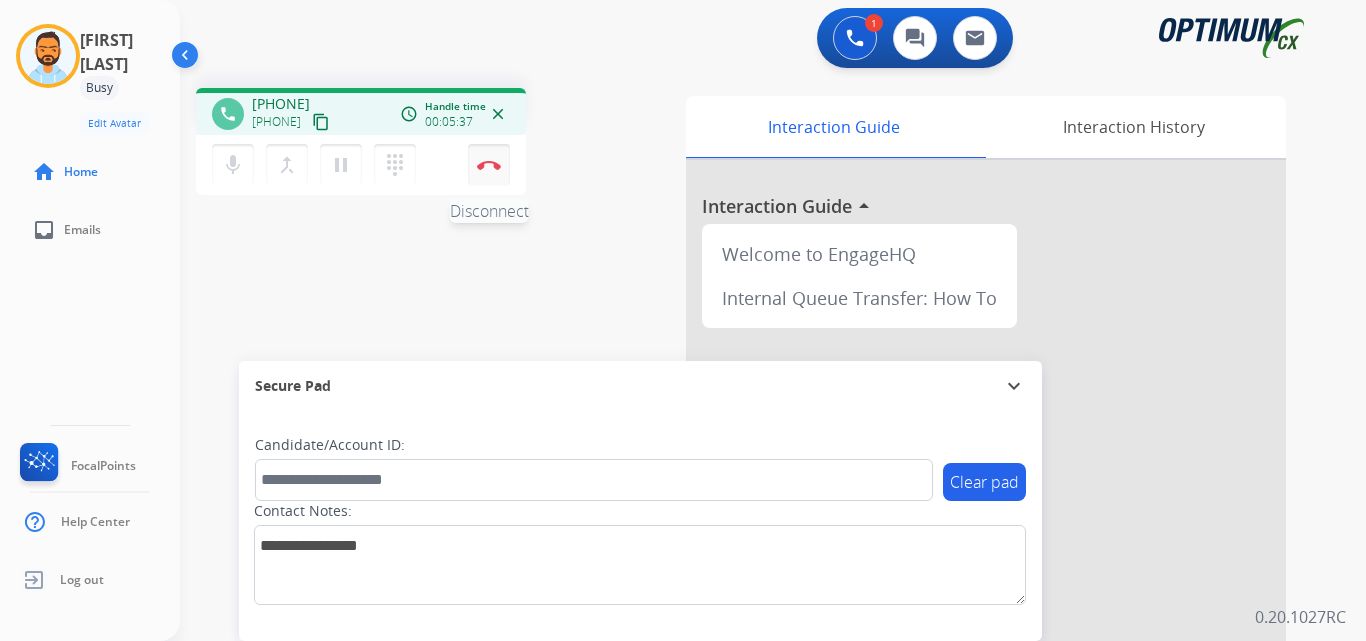 click on "Disconnect" at bounding box center (489, 165) 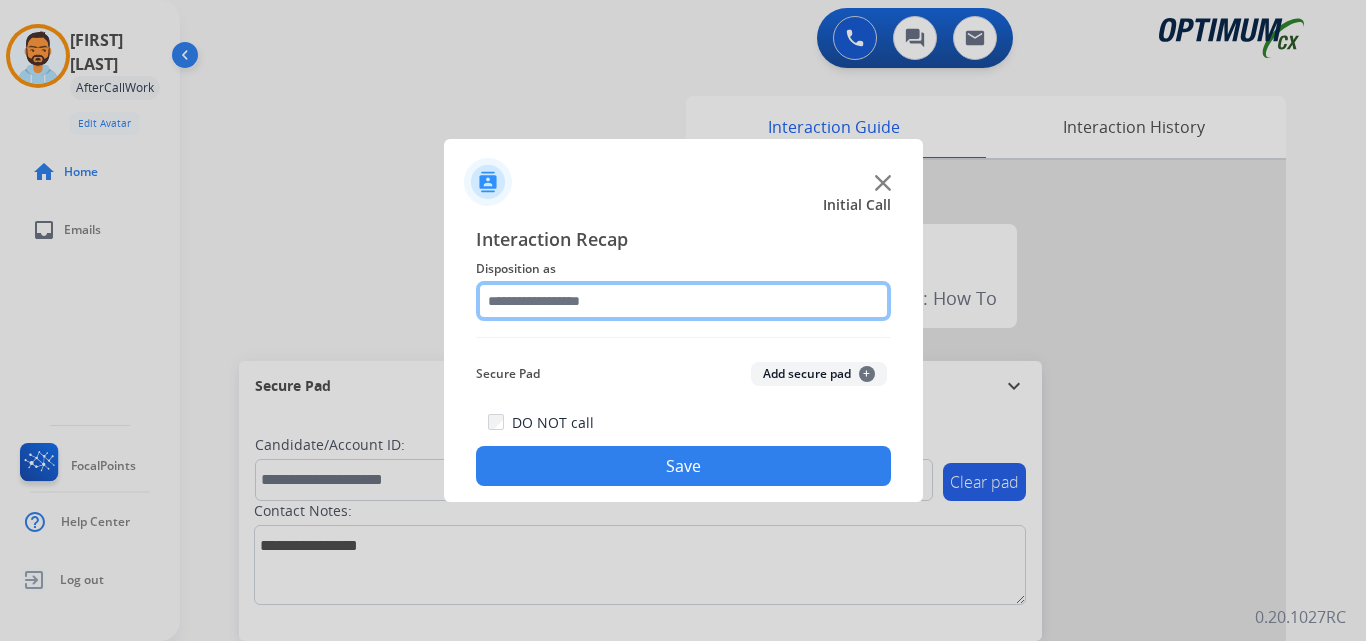 click 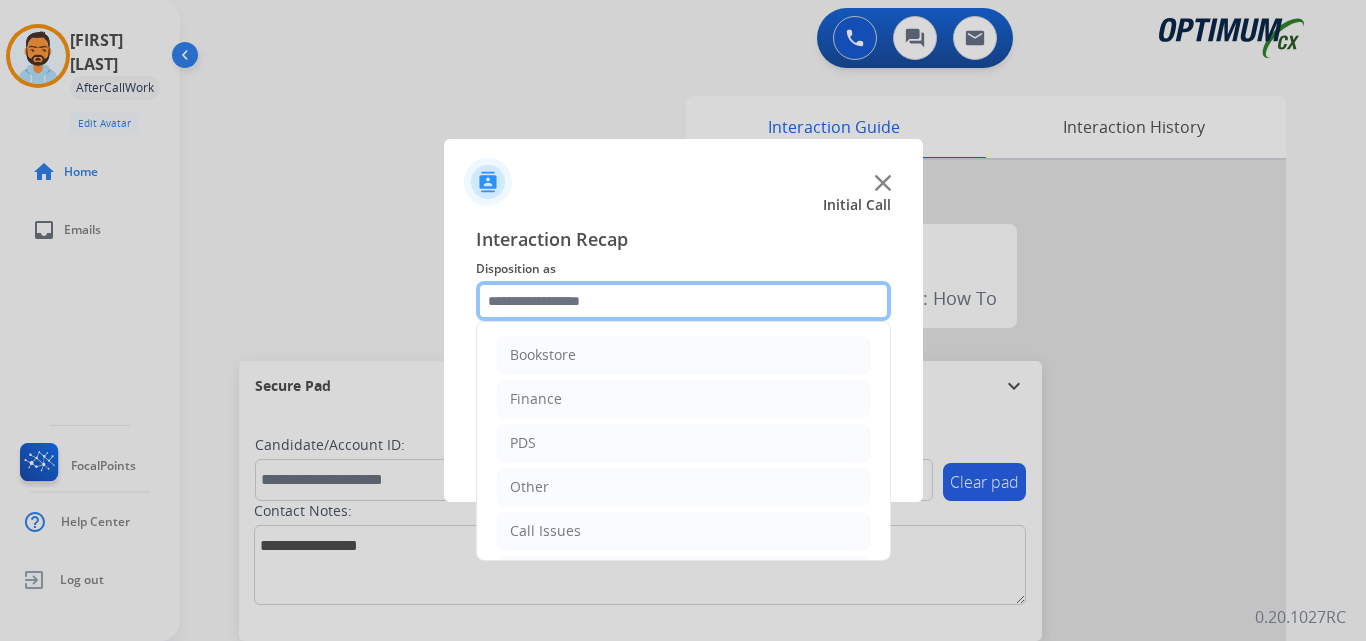 scroll, scrollTop: 136, scrollLeft: 0, axis: vertical 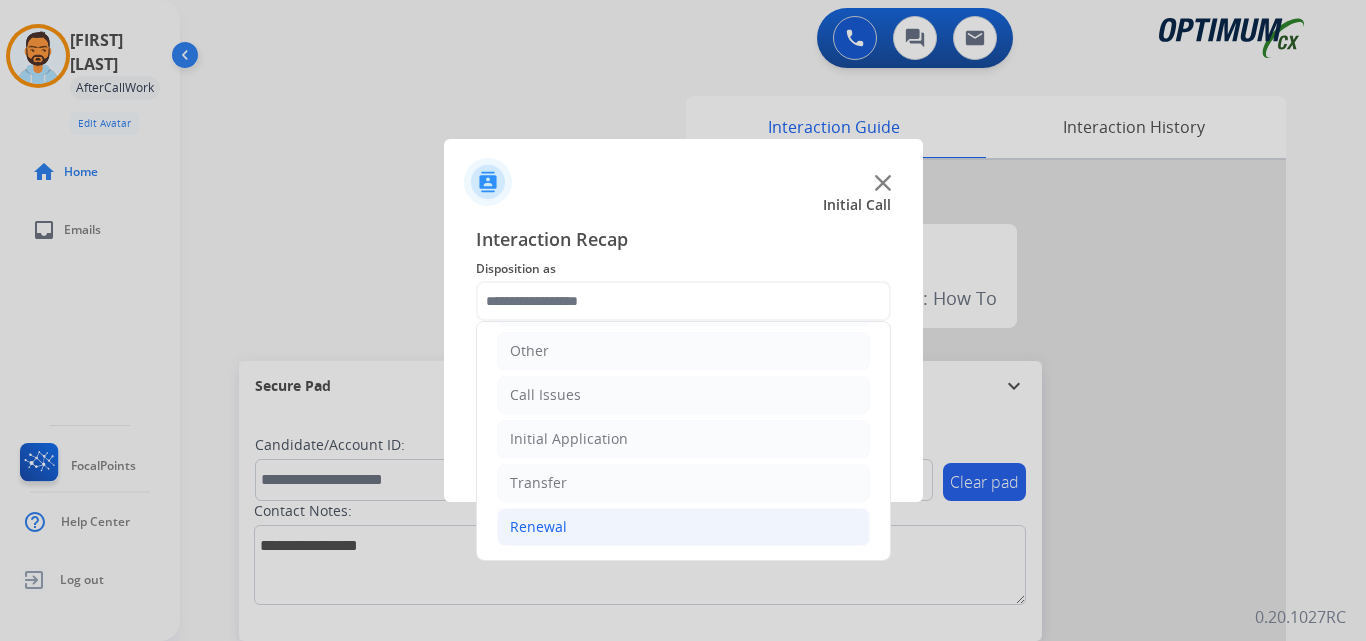 click on "Renewal" 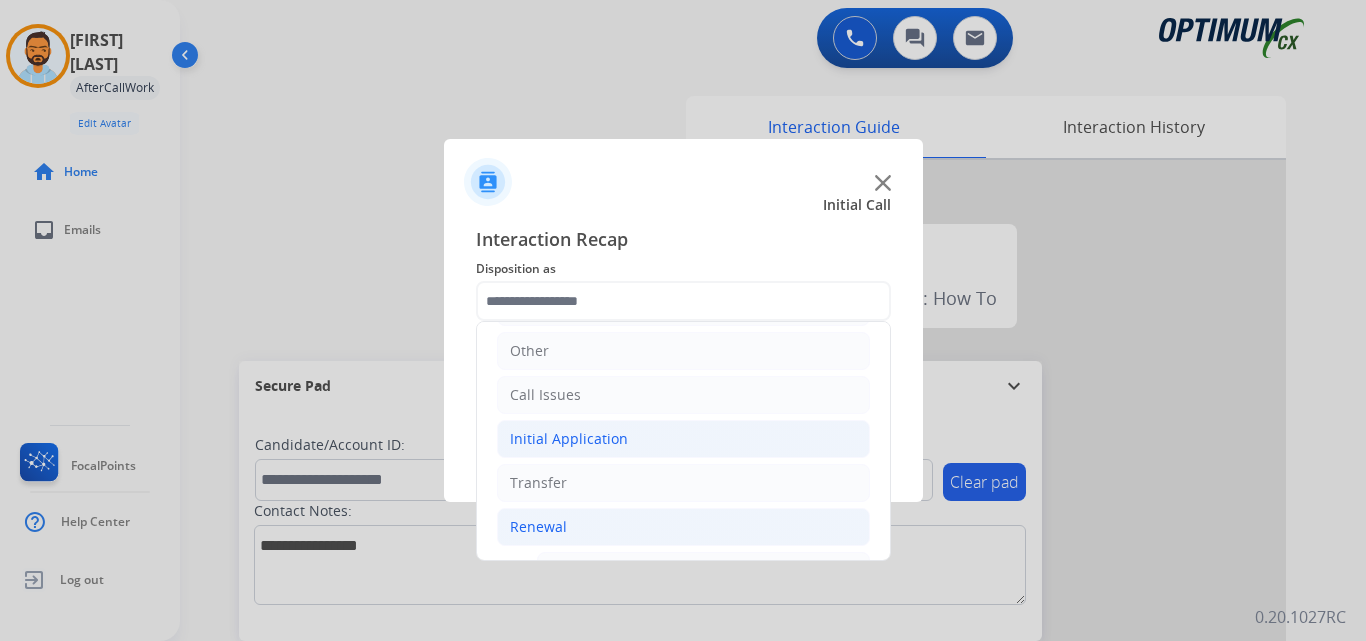click on "Initial Application" 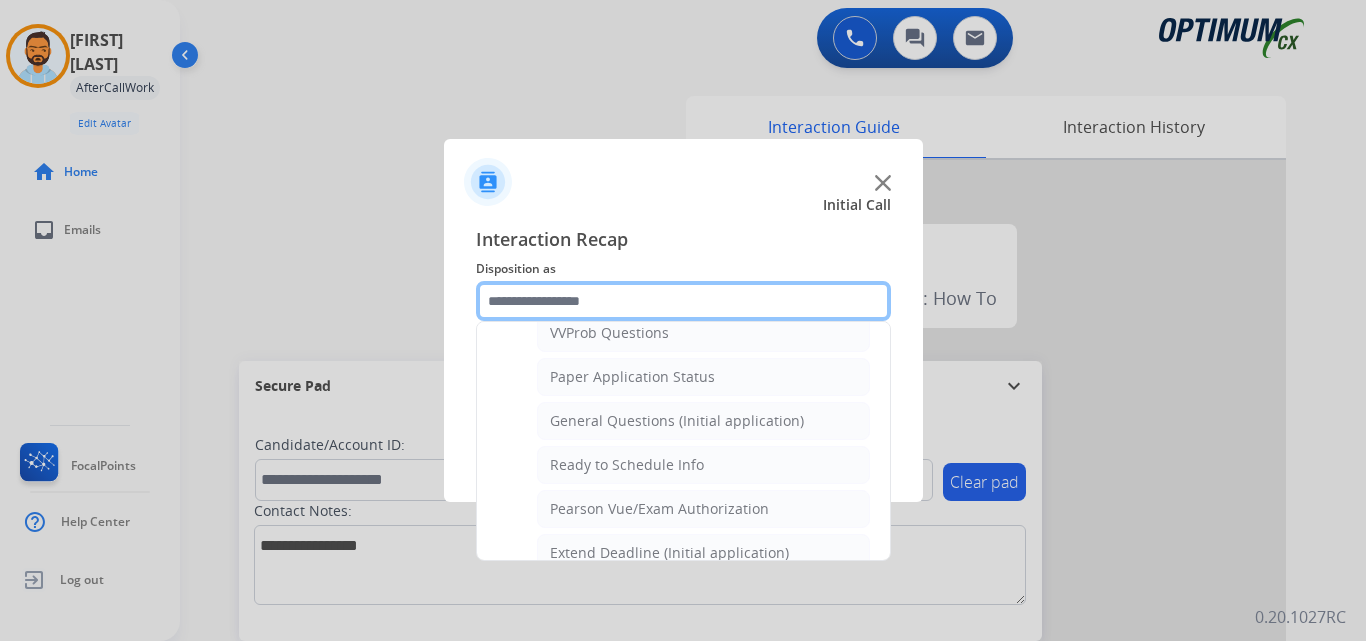 scroll, scrollTop: 1099, scrollLeft: 0, axis: vertical 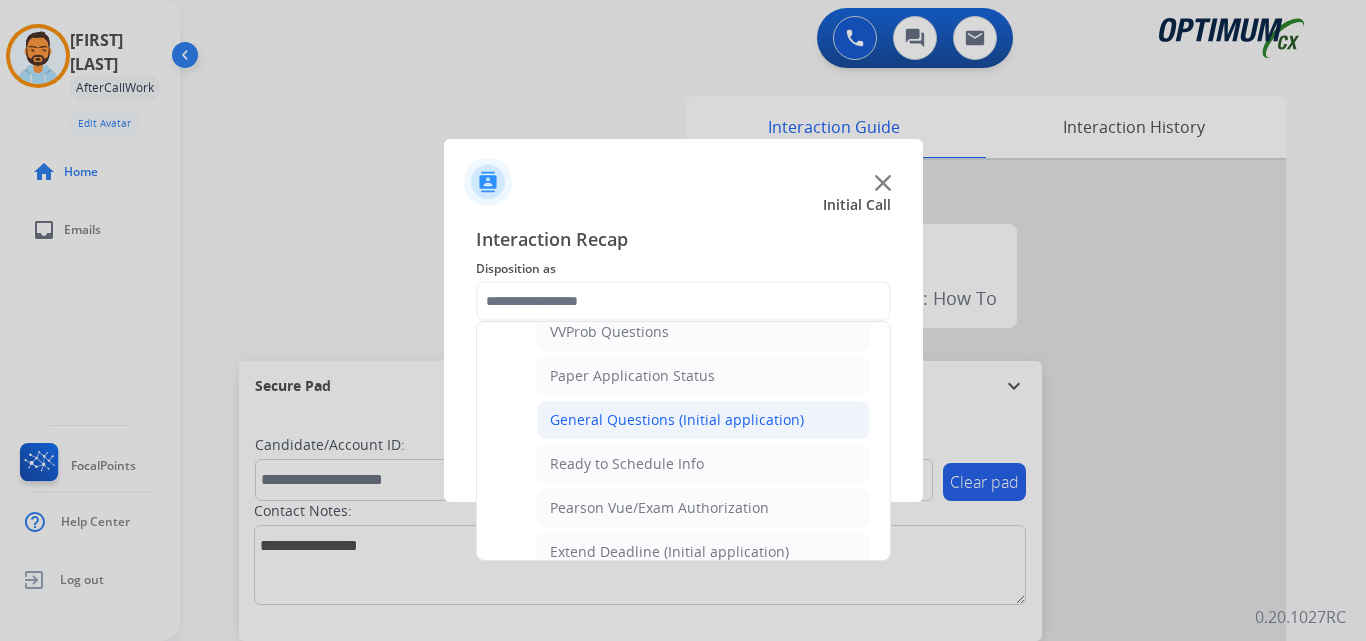 click on "General Questions (Initial application)" 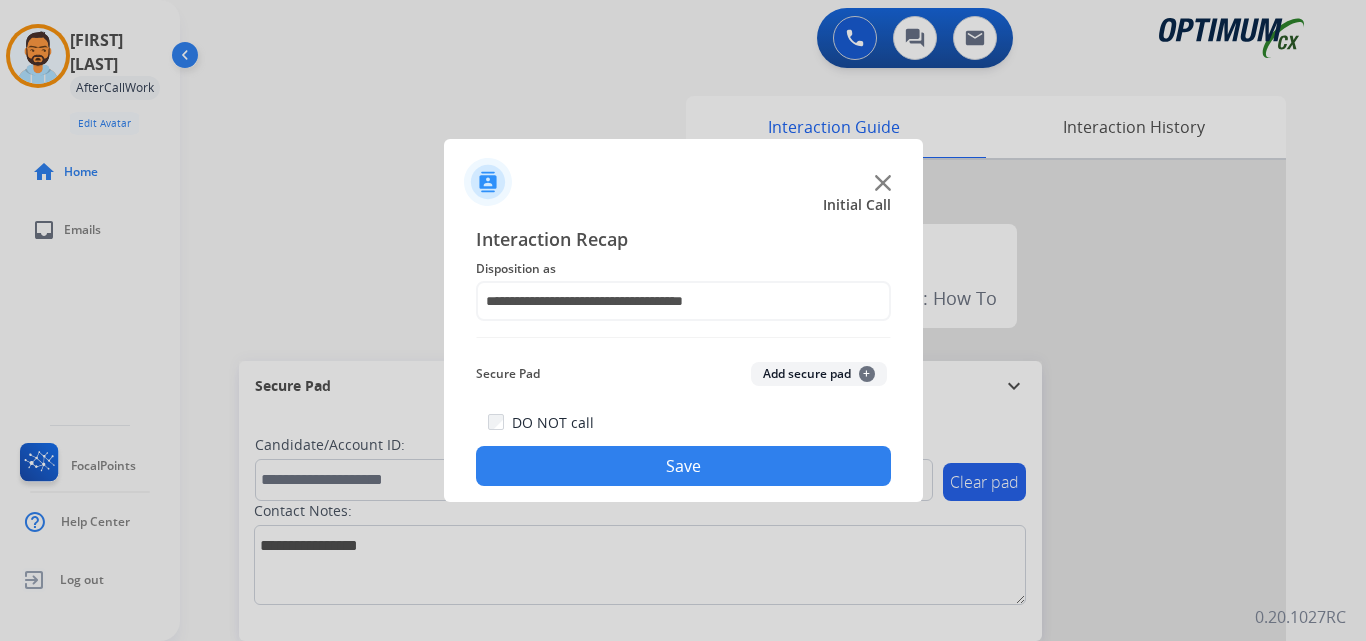 click on "Save" 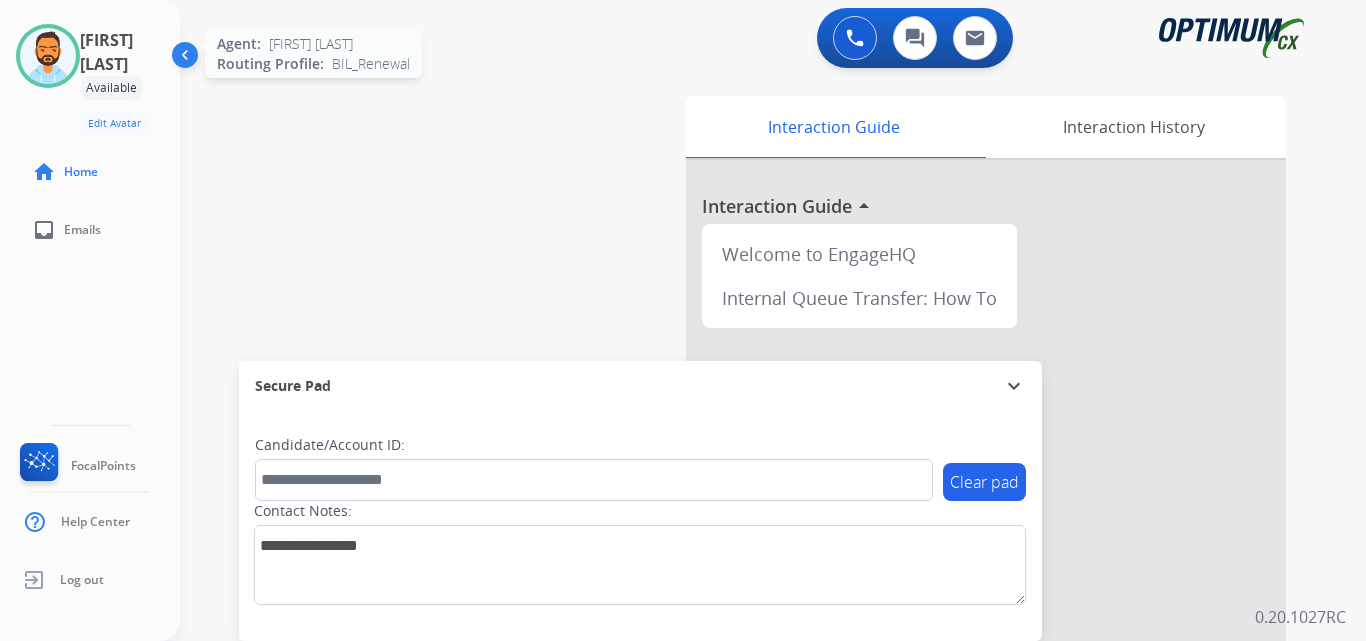 click at bounding box center (48, 56) 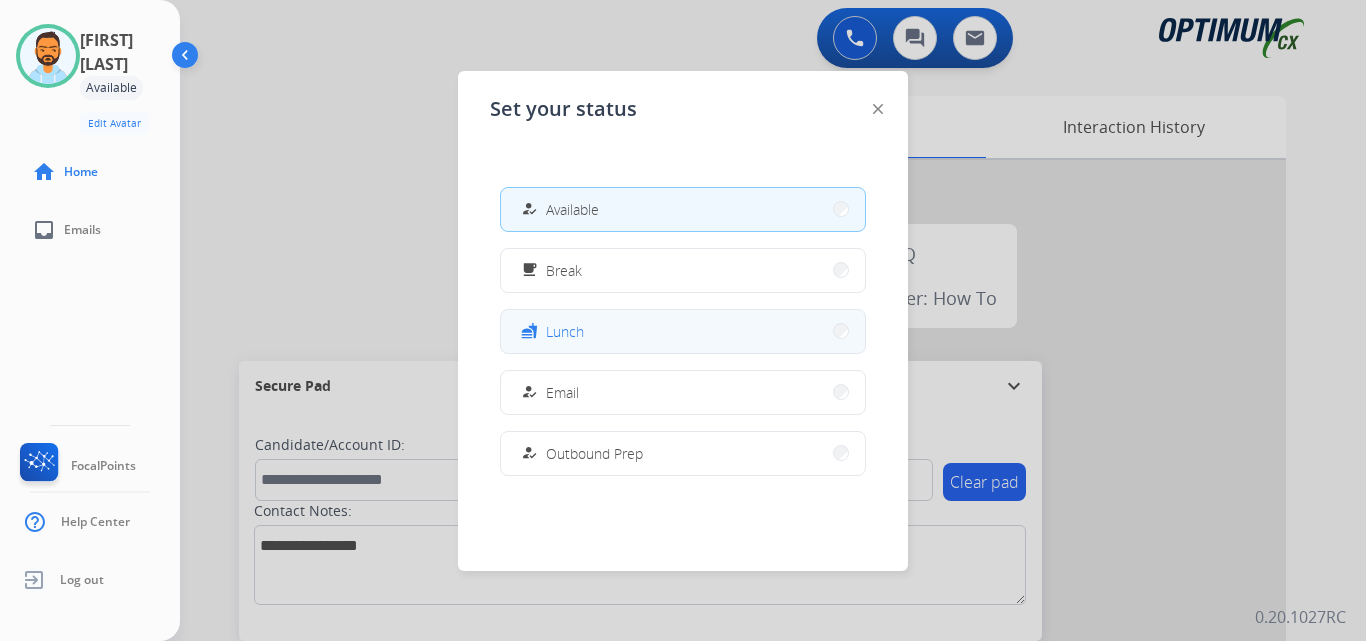 click on "fastfood Lunch" at bounding box center (683, 331) 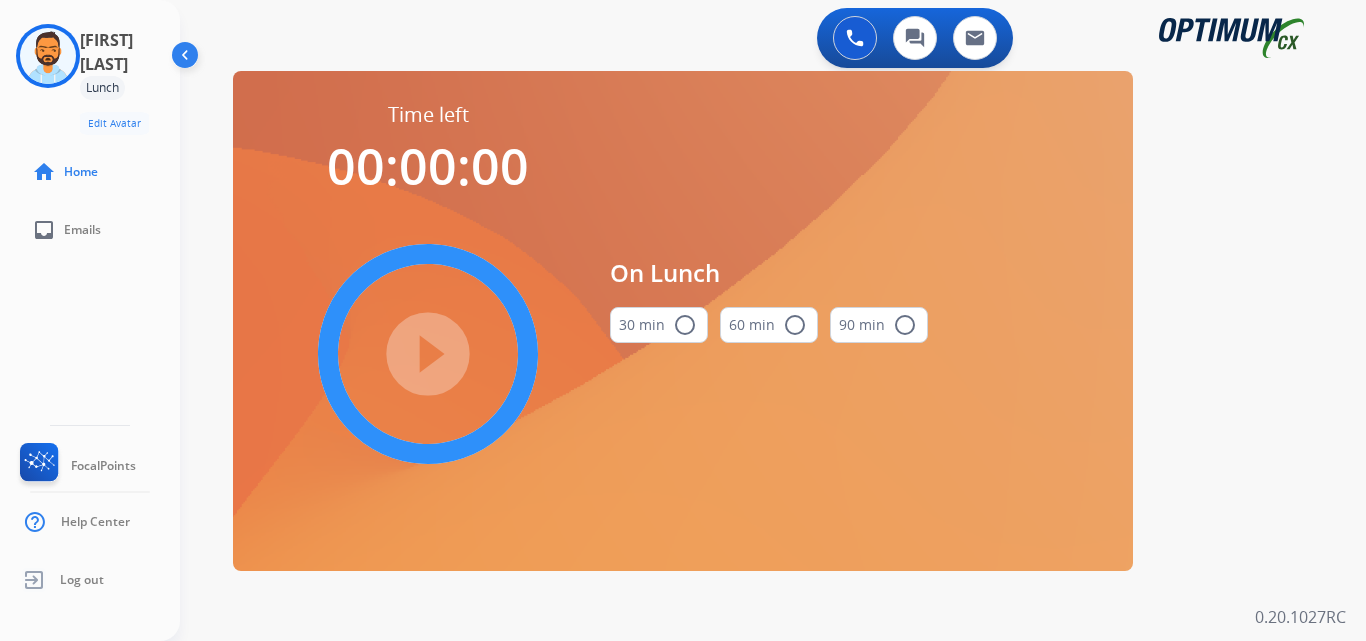 click on "30 min  radio_button_unchecked" at bounding box center [659, 325] 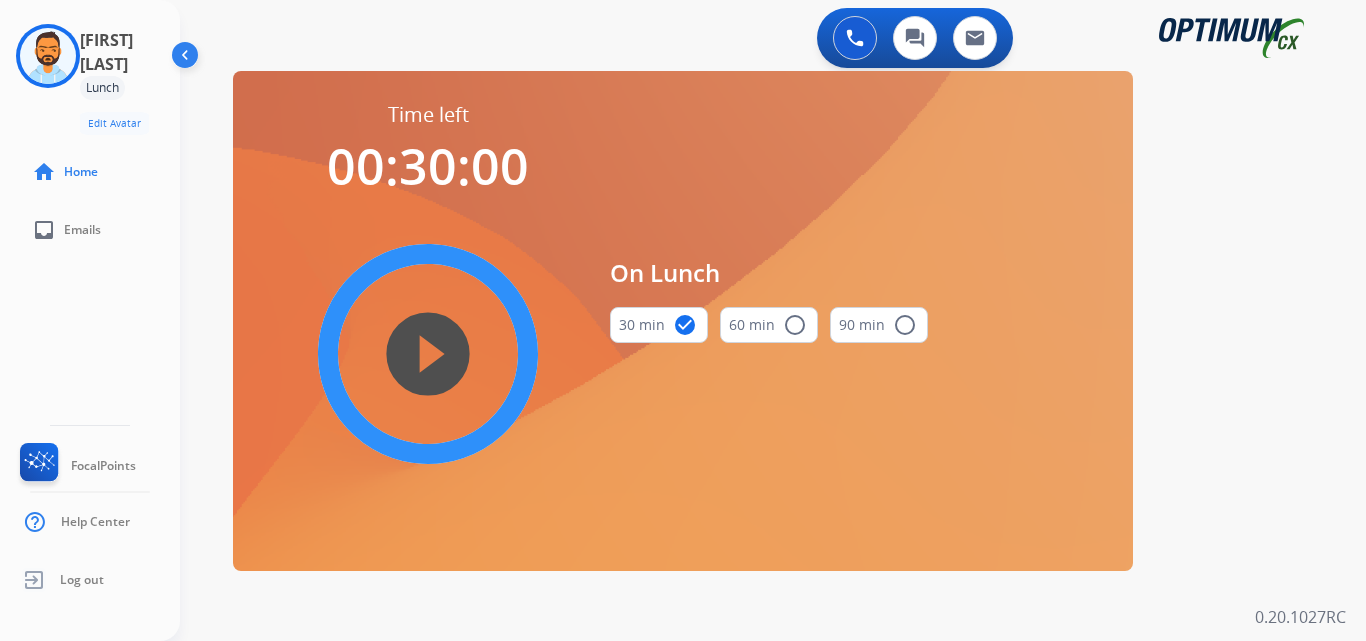 click on "play_circle_filled" at bounding box center [428, 354] 